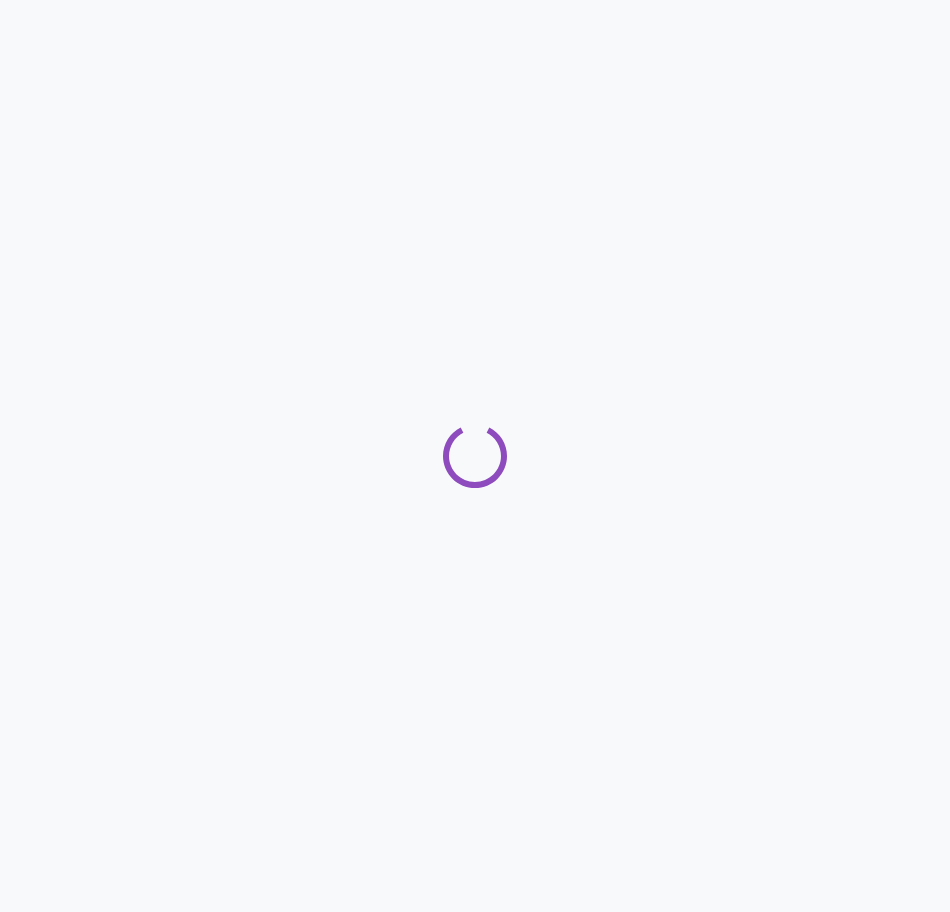 scroll, scrollTop: 0, scrollLeft: 0, axis: both 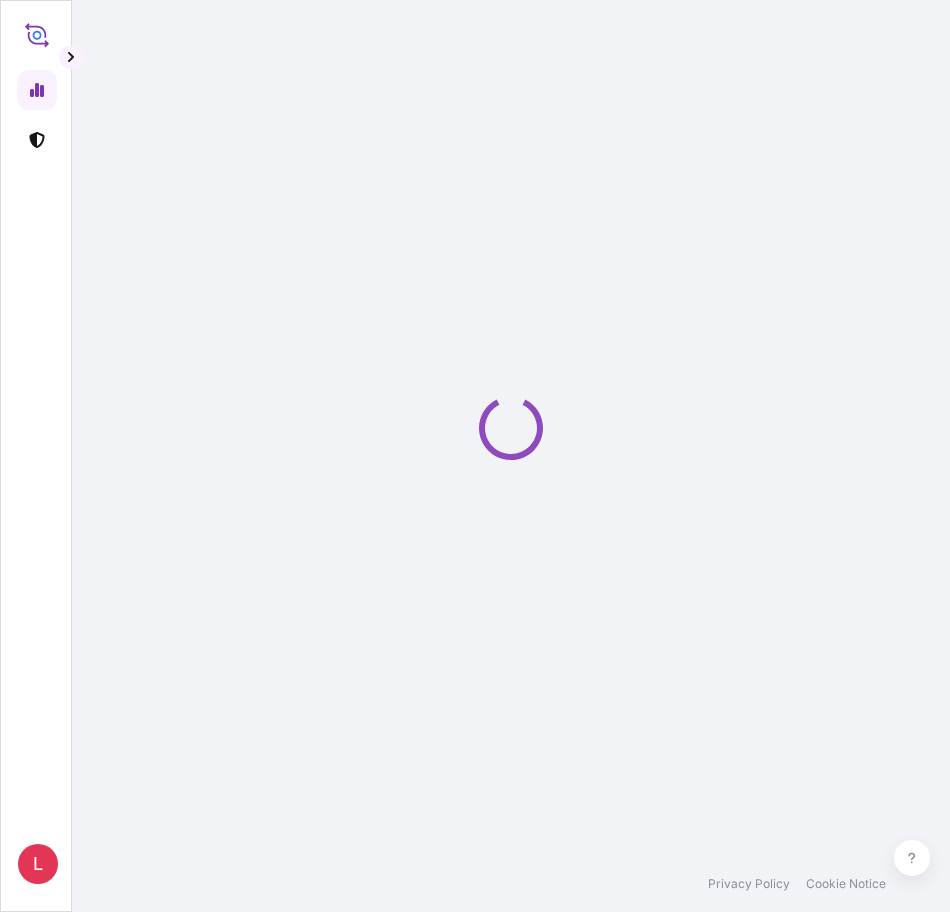 select on "2025" 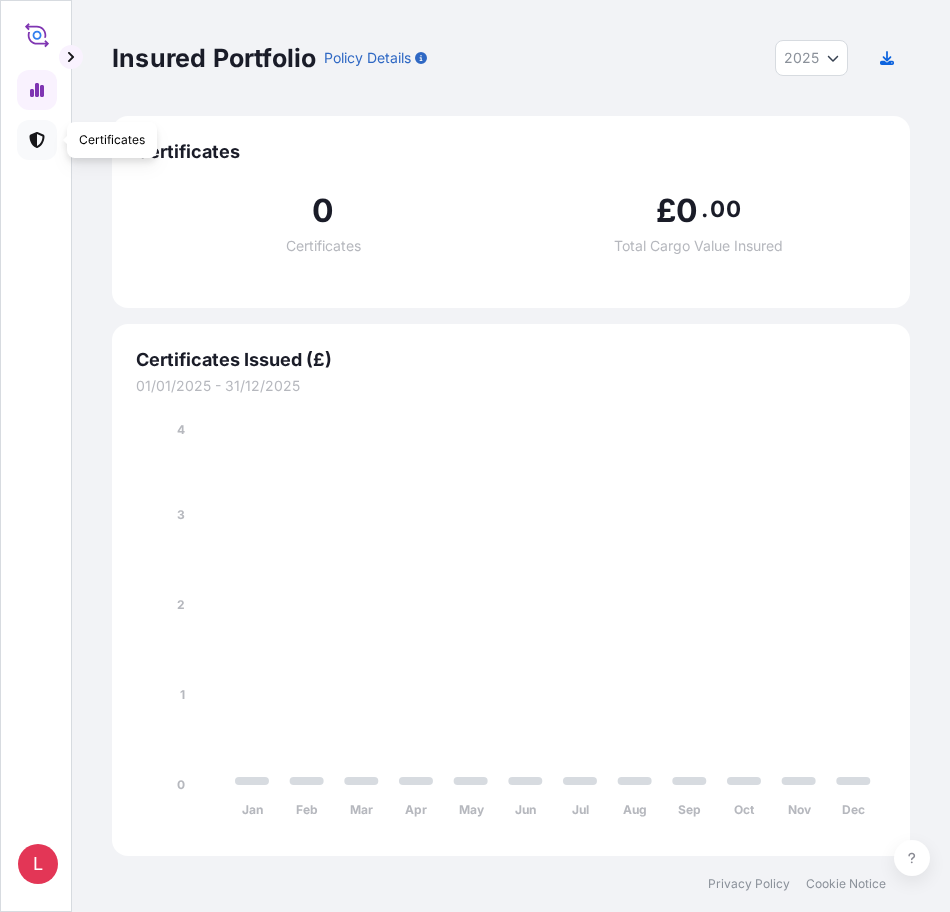 click 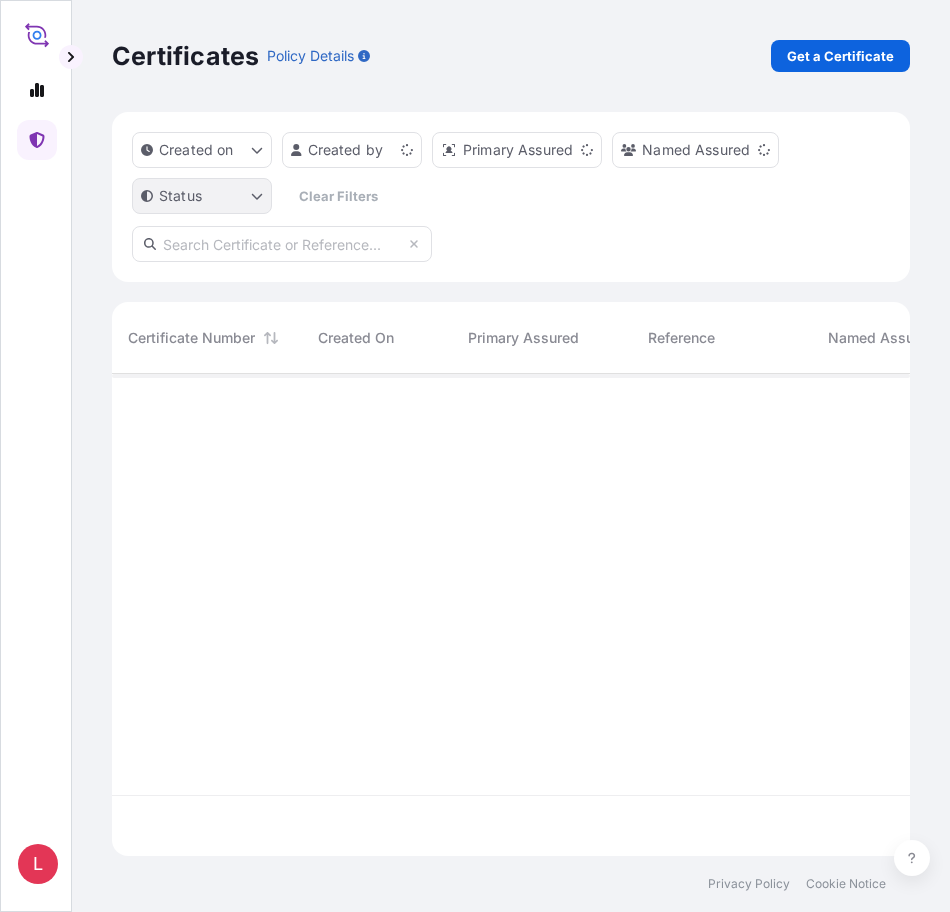 scroll, scrollTop: 16, scrollLeft: 16, axis: both 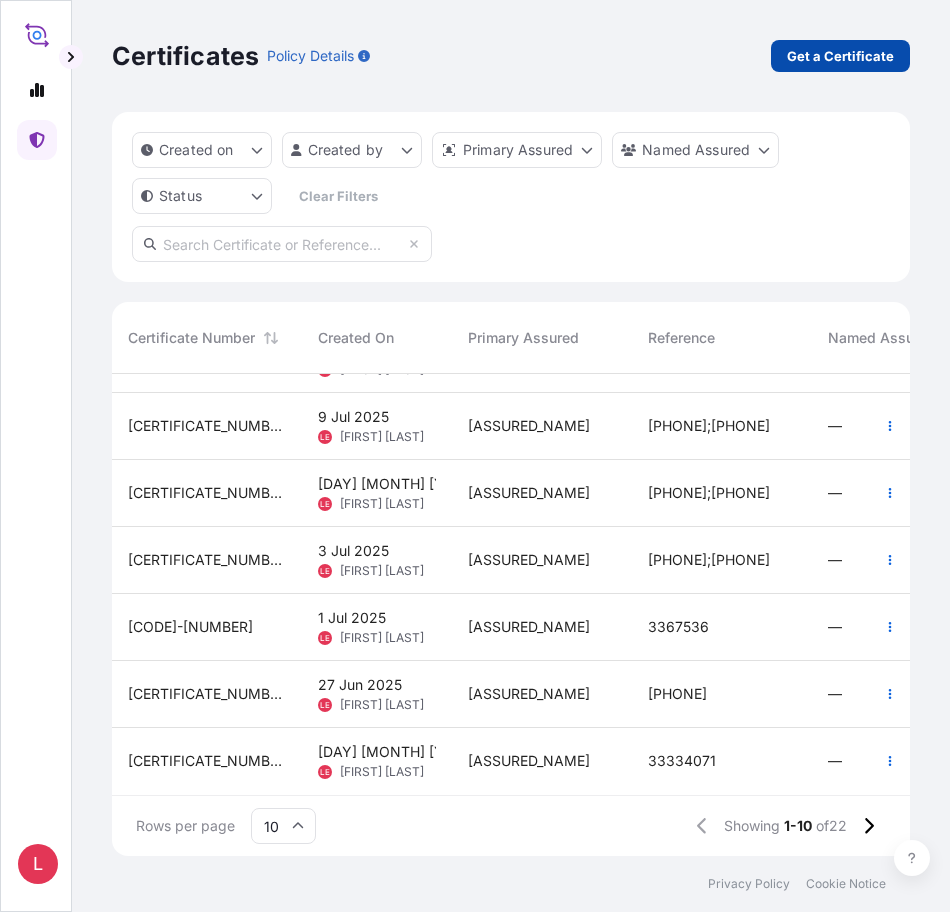 click on "Get a Certificate" at bounding box center [840, 56] 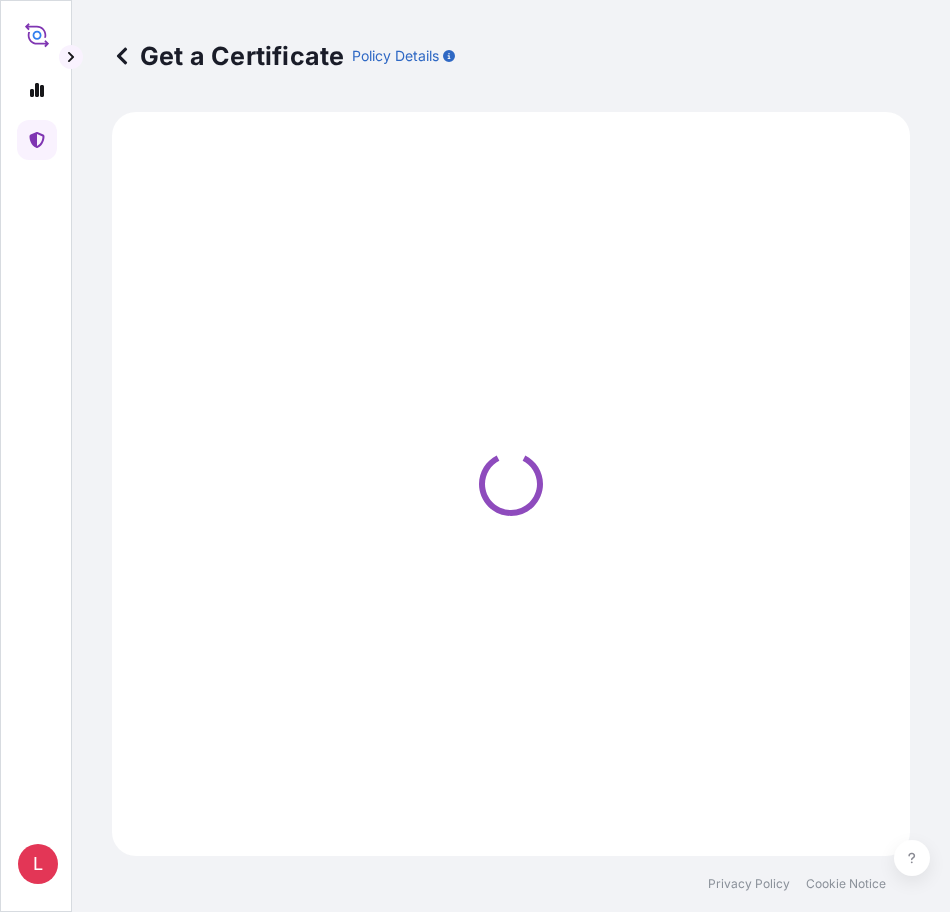 select on "Ocean Vessel" 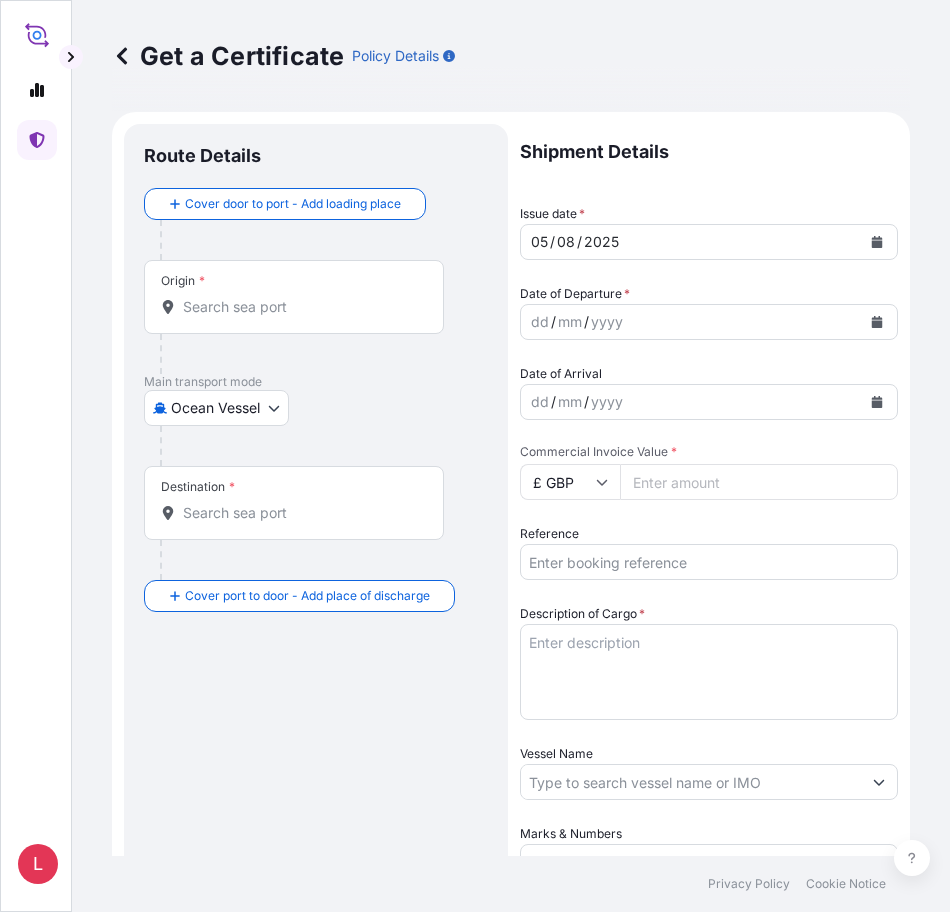 click 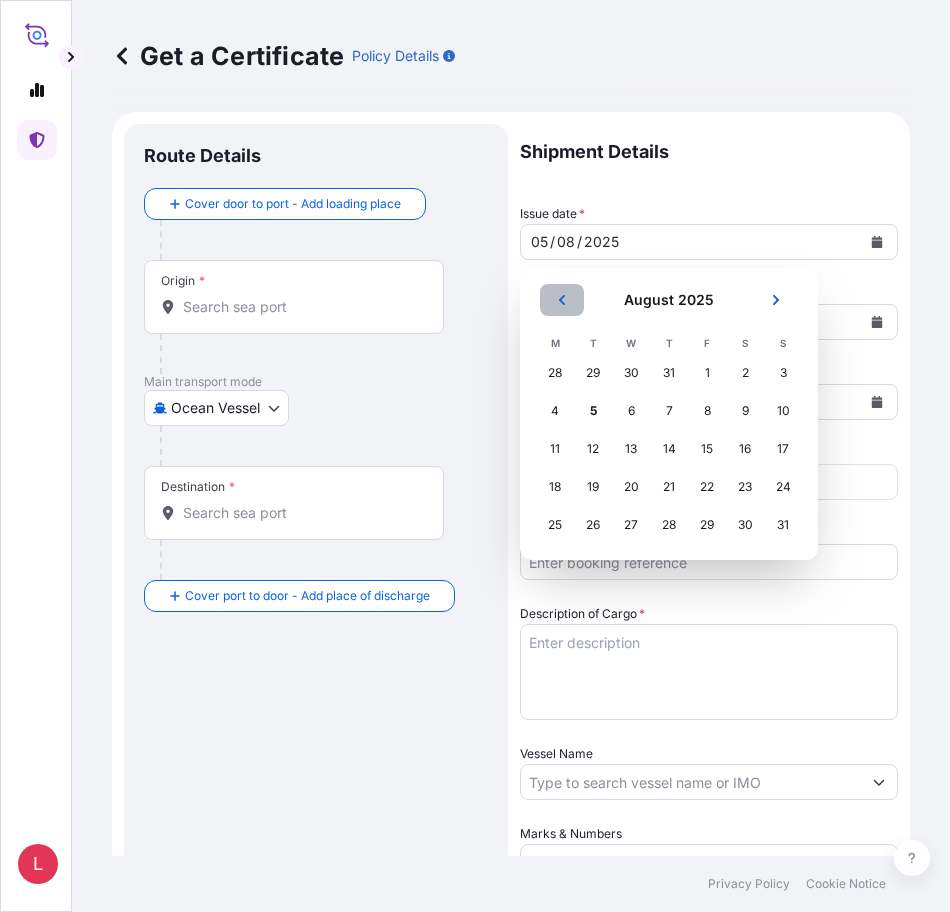 click 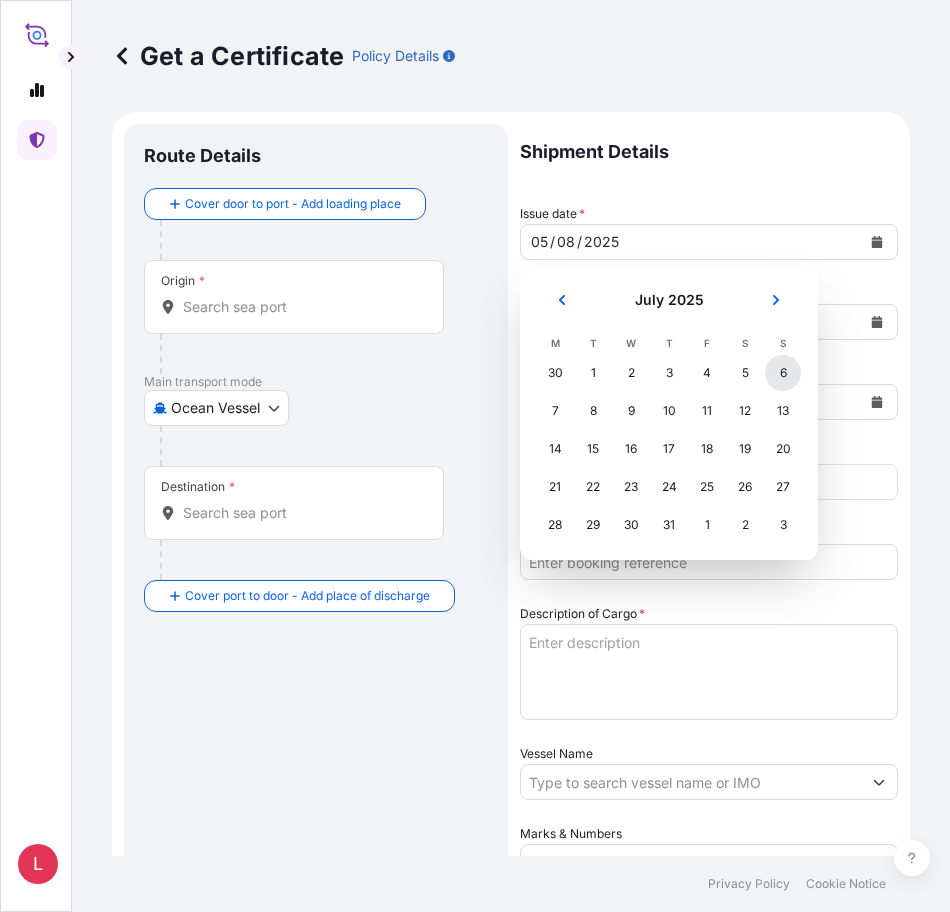 click on "6" at bounding box center (783, 373) 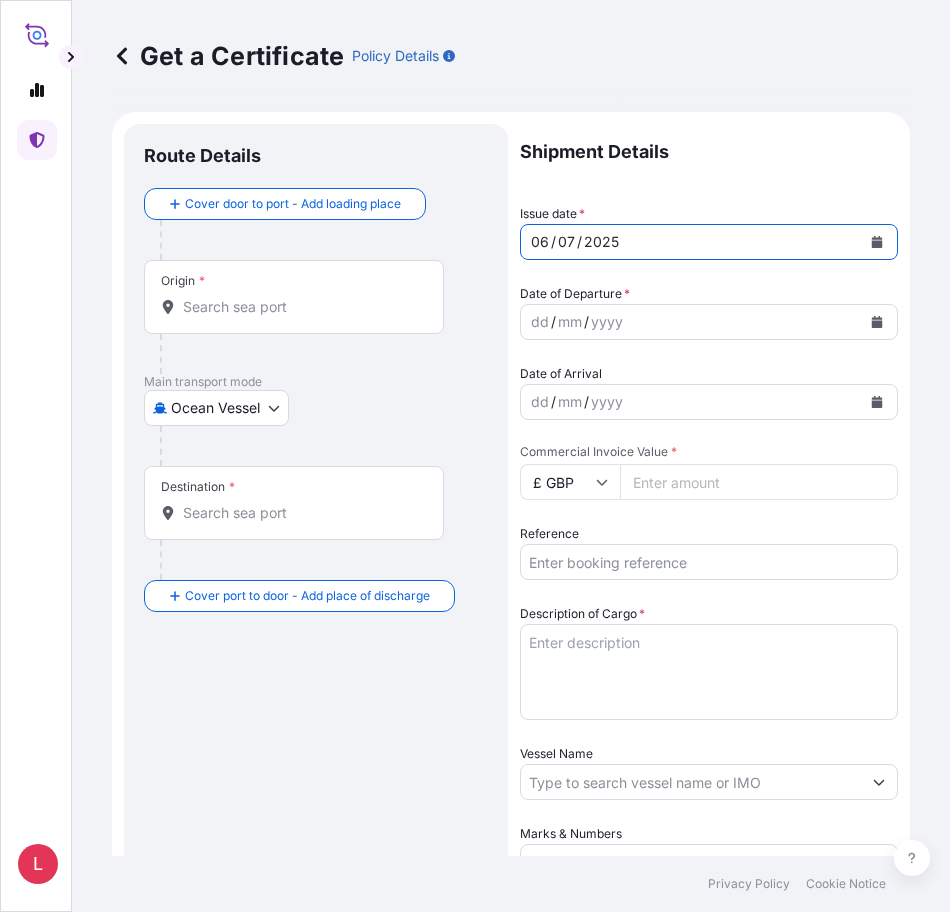 click 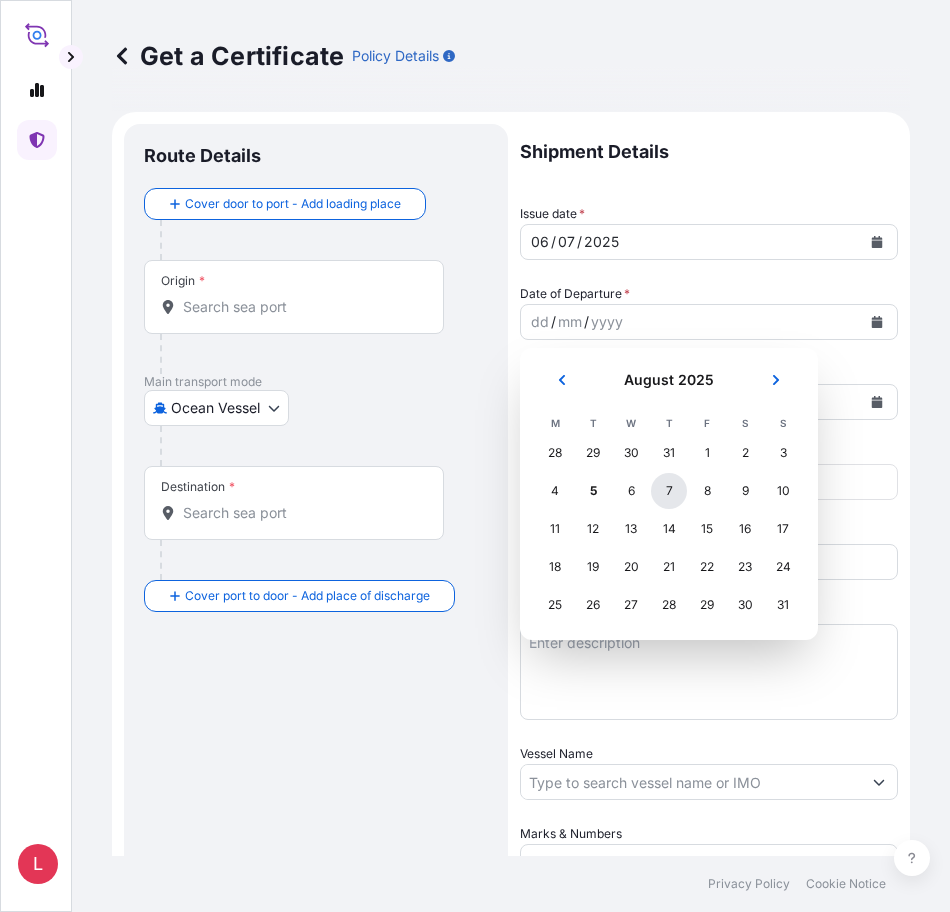 click on "7" at bounding box center (669, 491) 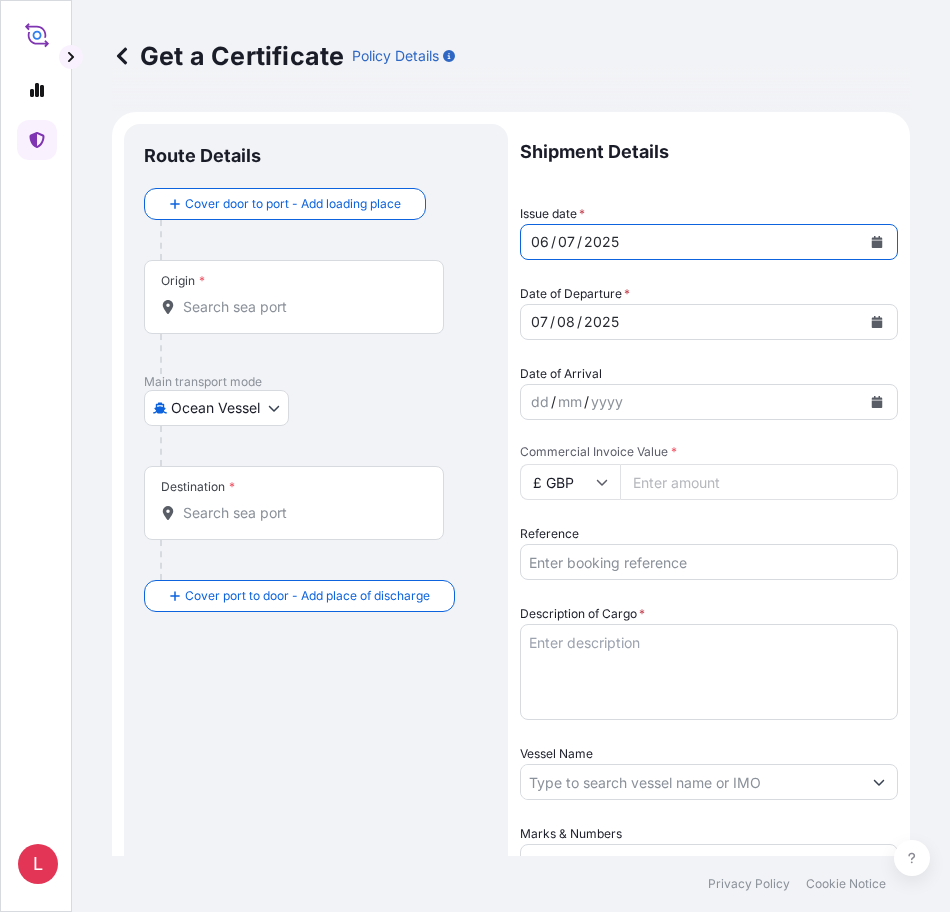 click at bounding box center [877, 242] 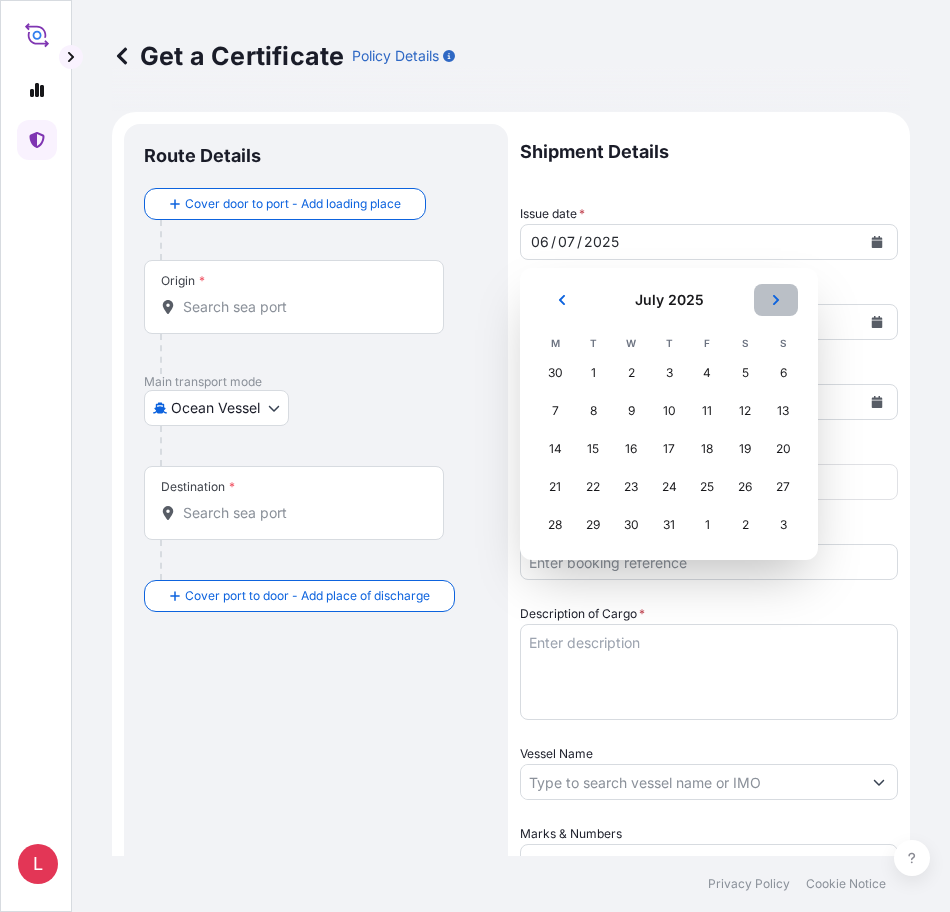 click 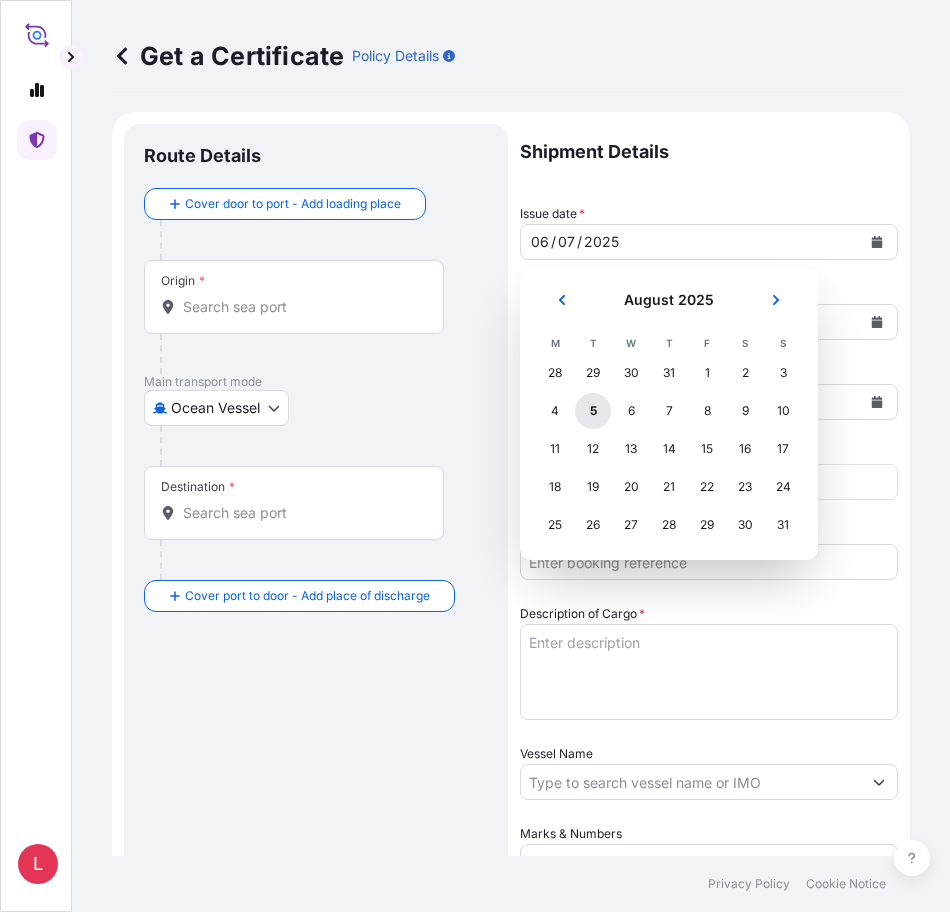 click on "5" at bounding box center (593, 411) 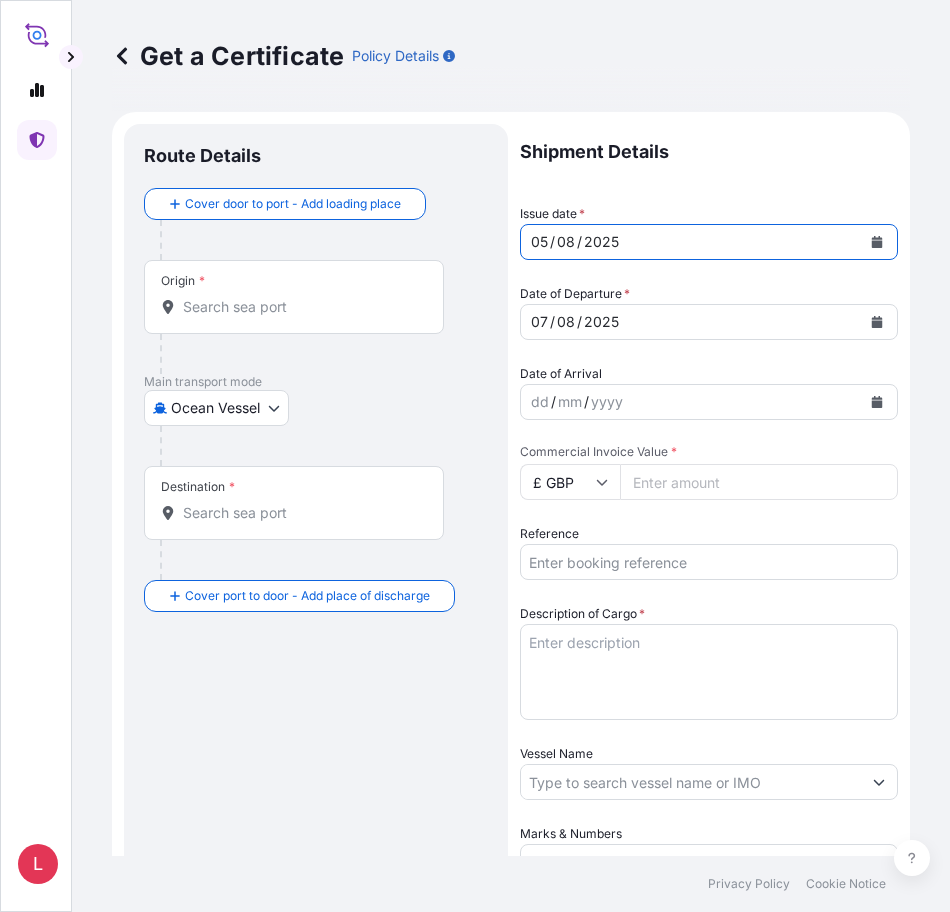 click 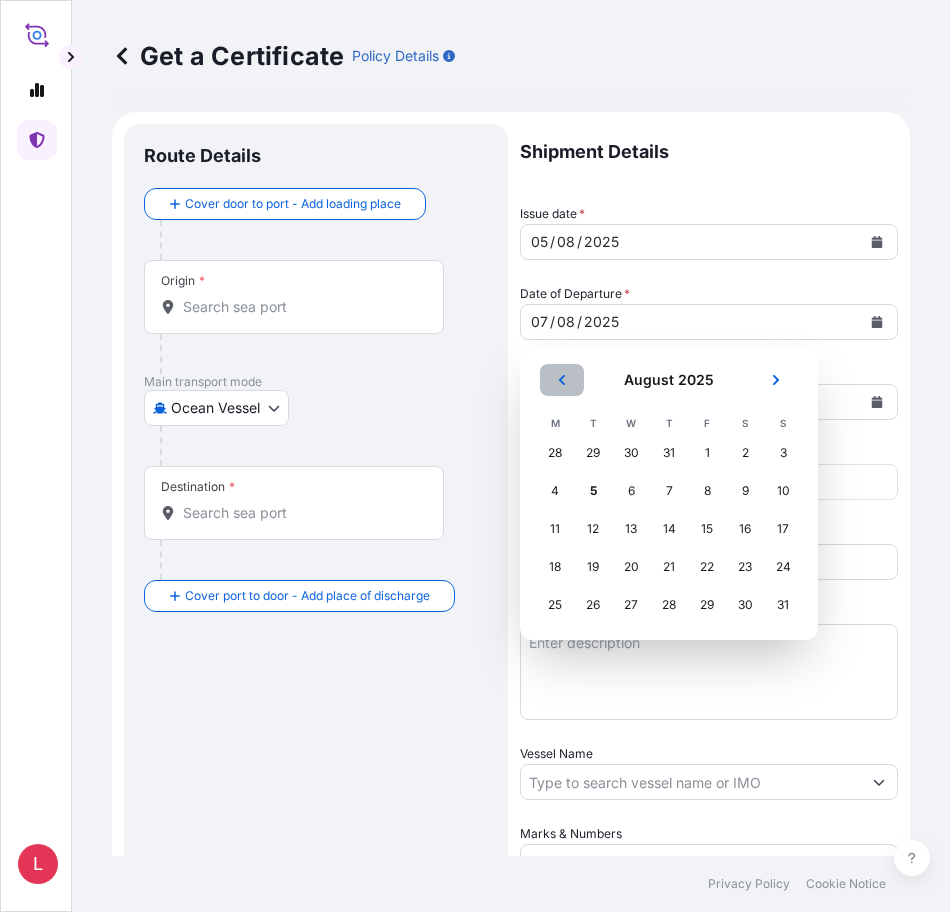 click 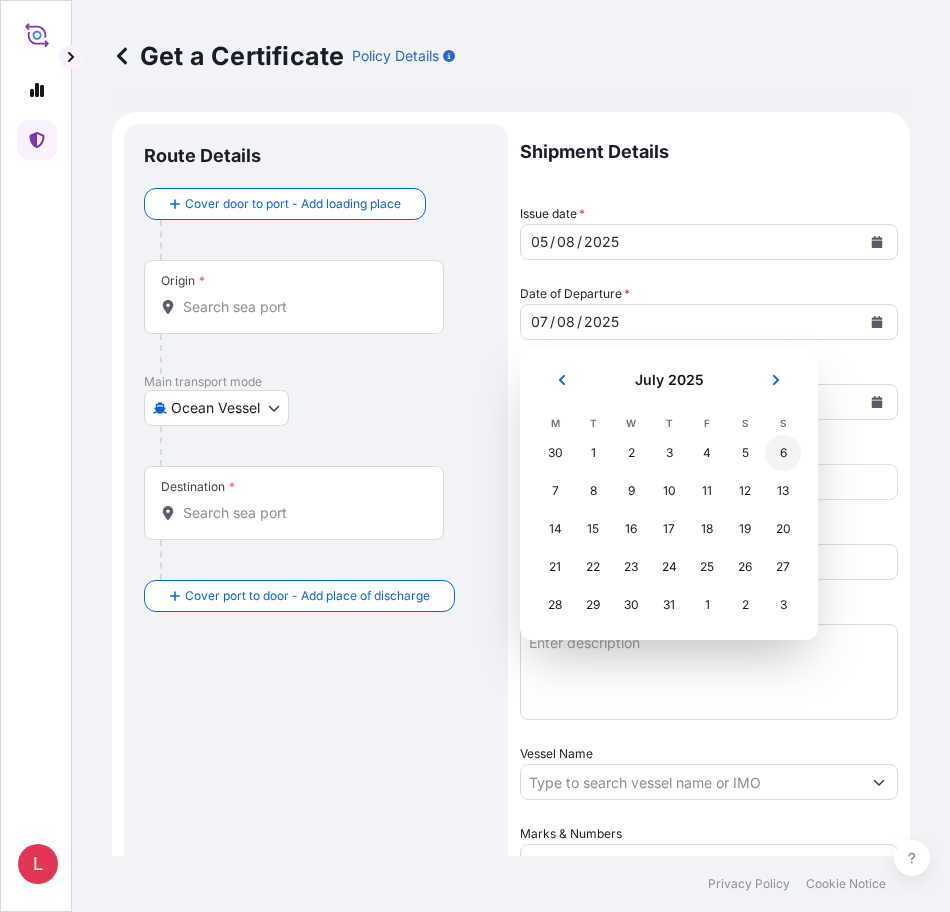 click on "6" at bounding box center [783, 453] 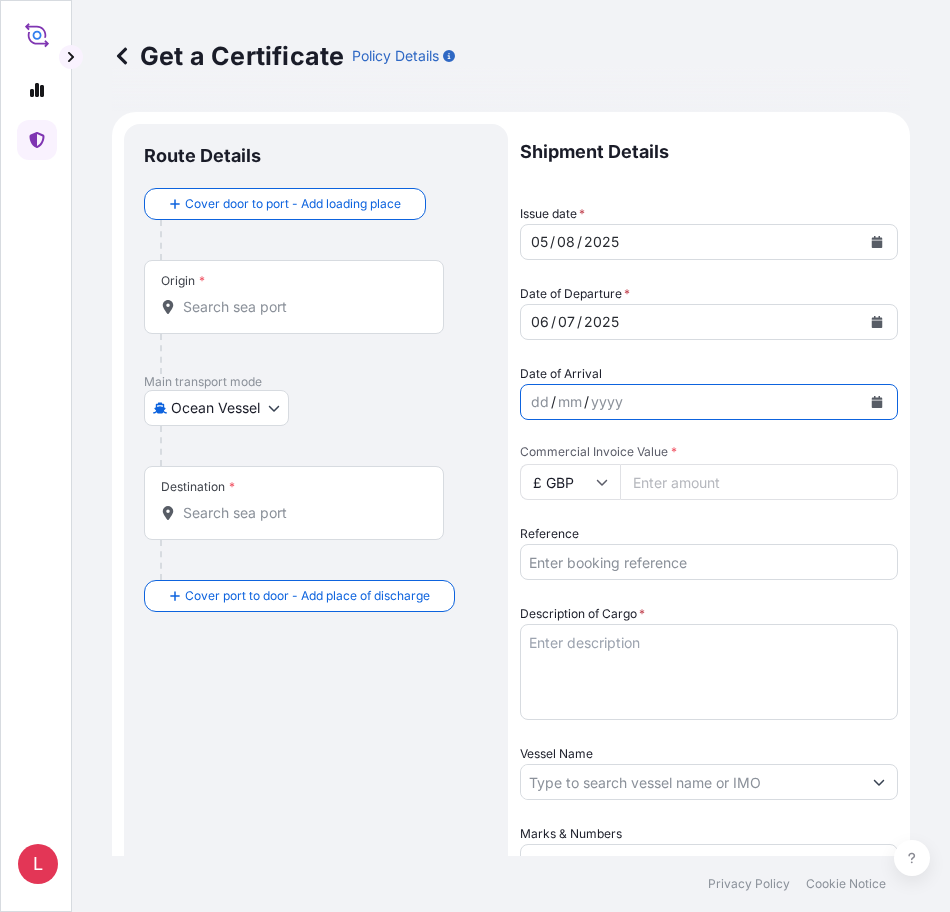click 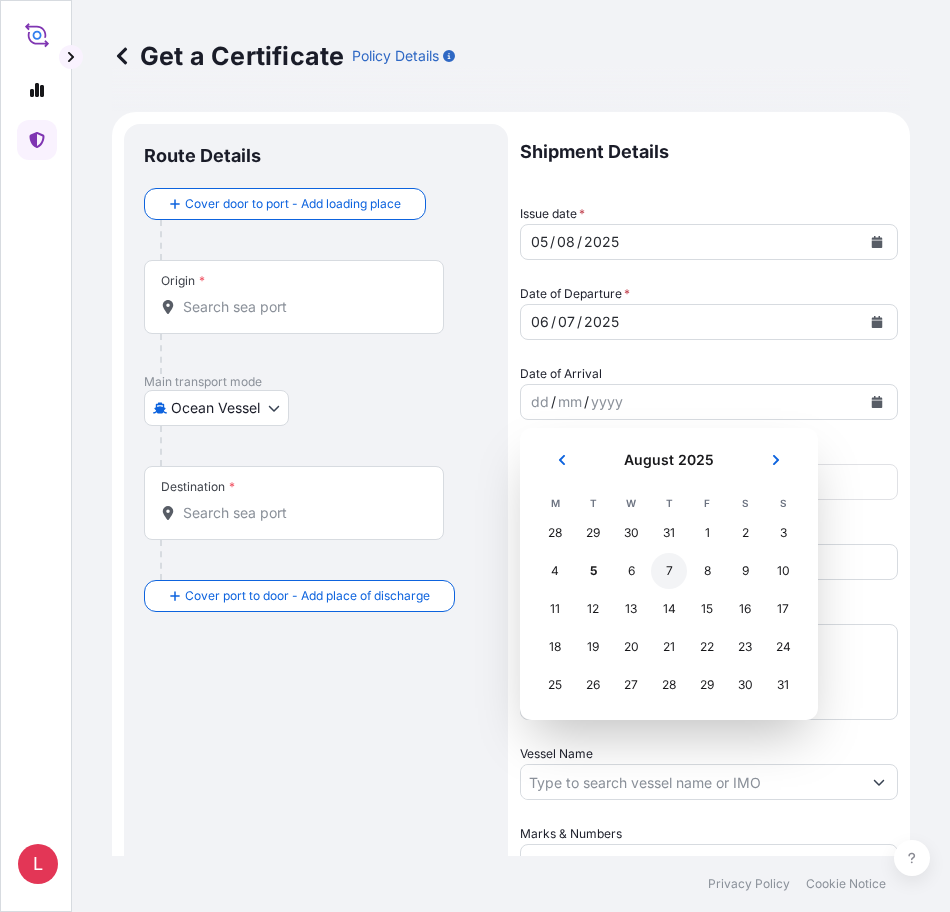 click on "7" at bounding box center (669, 571) 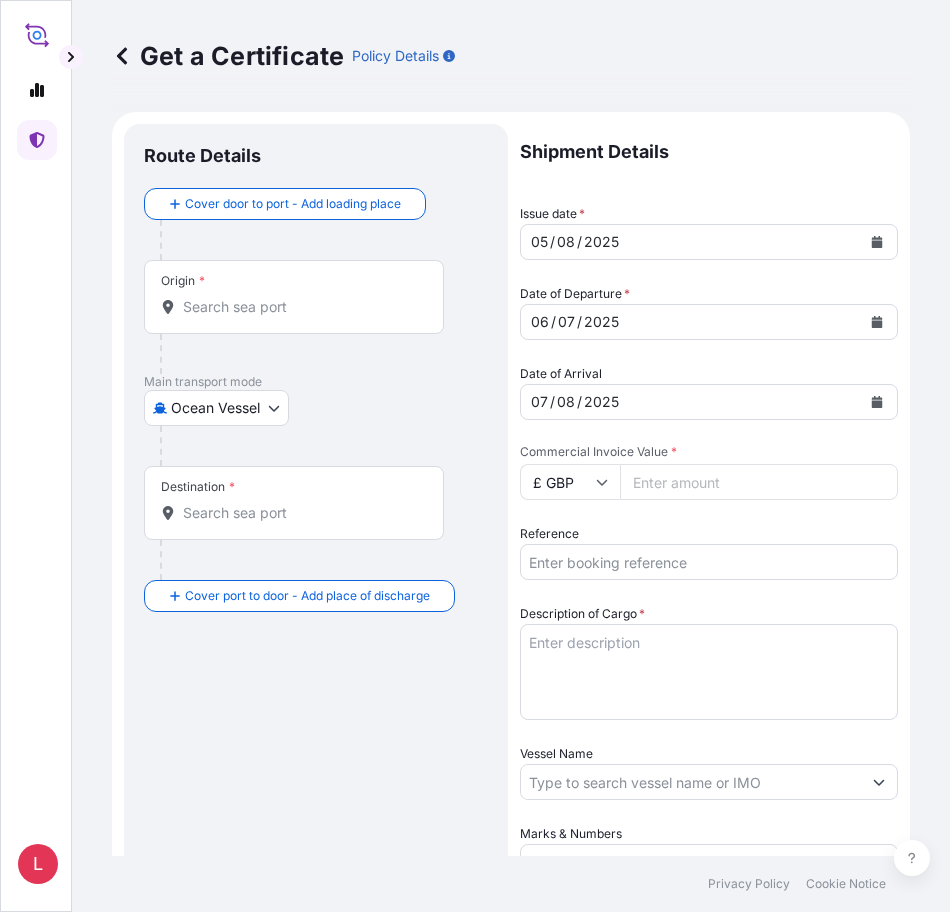 click 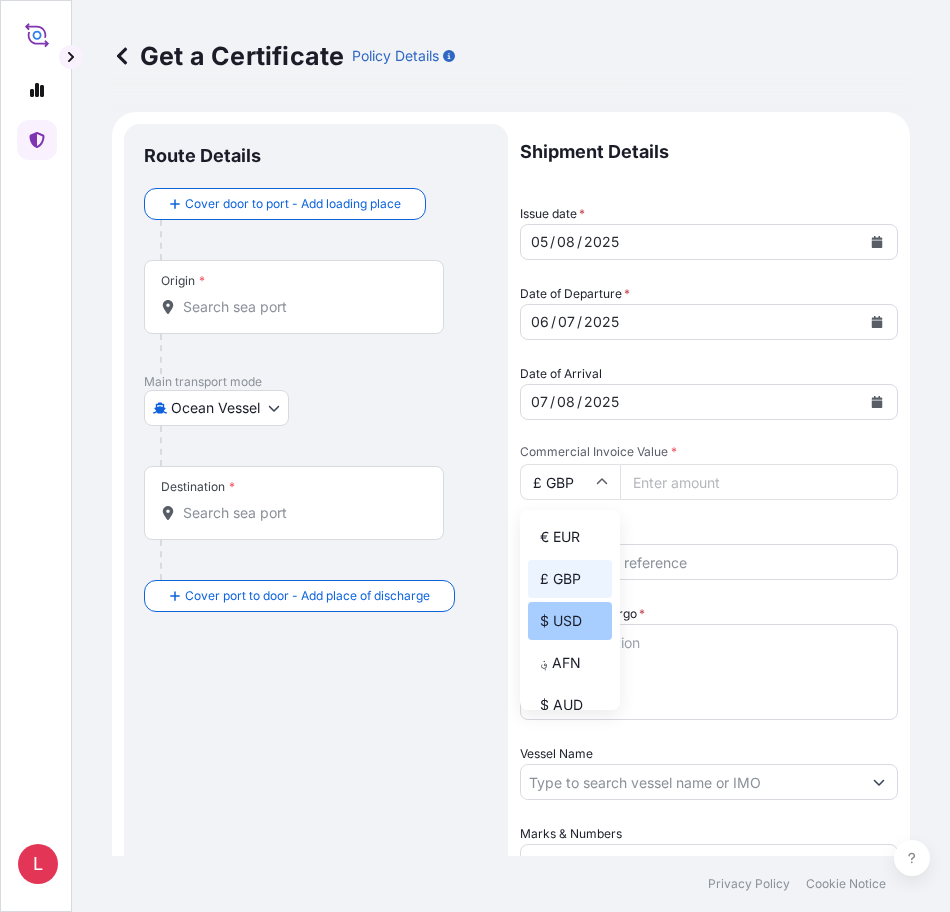 click on "$ USD" at bounding box center [570, 621] 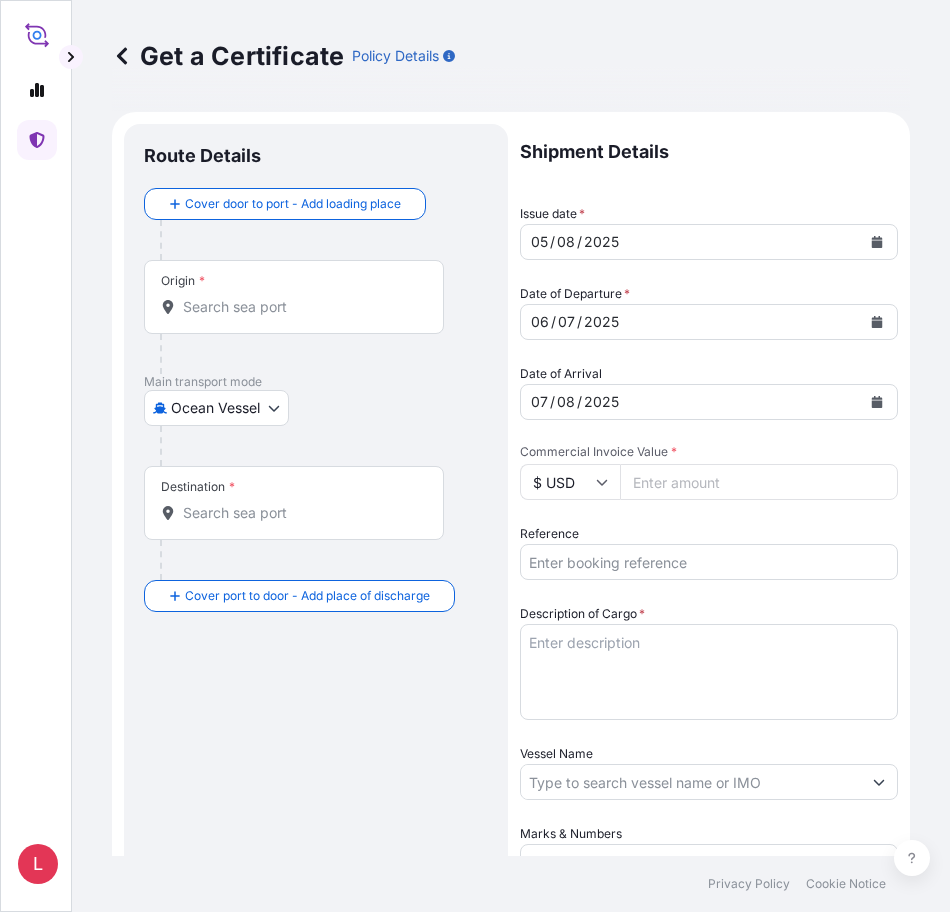 click on "Commercial Invoice Value    *" at bounding box center (759, 482) 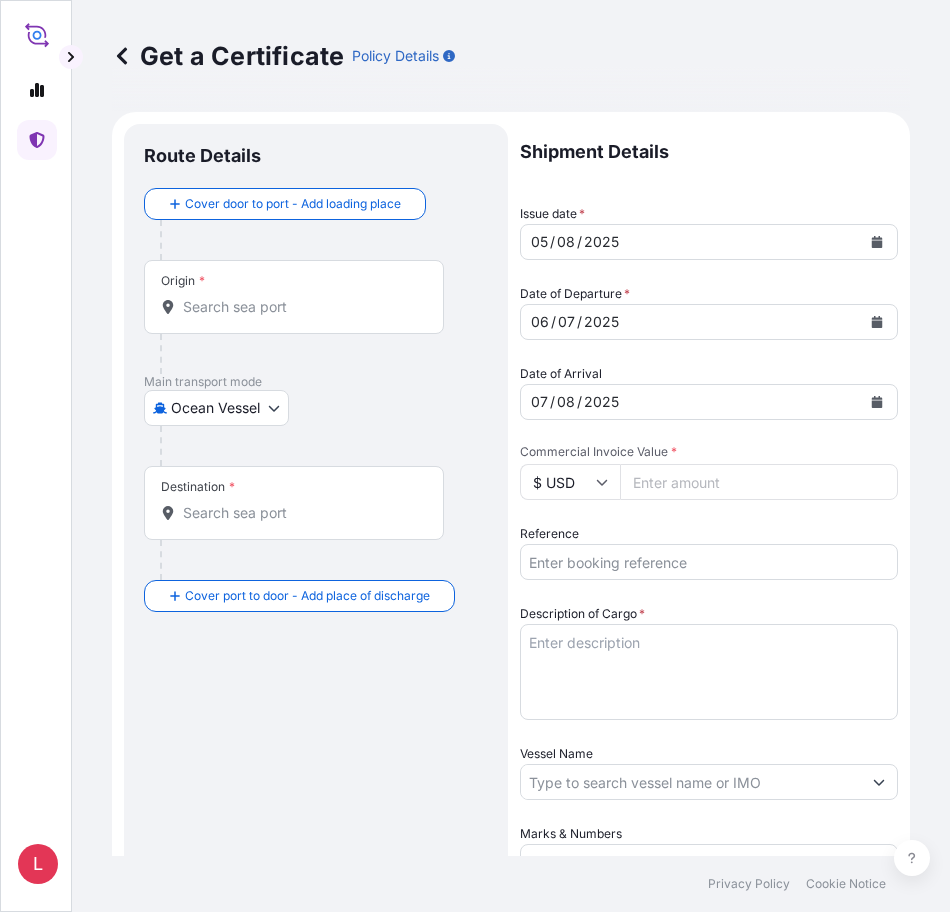 click on "Commercial Invoice Value    *" at bounding box center (759, 482) 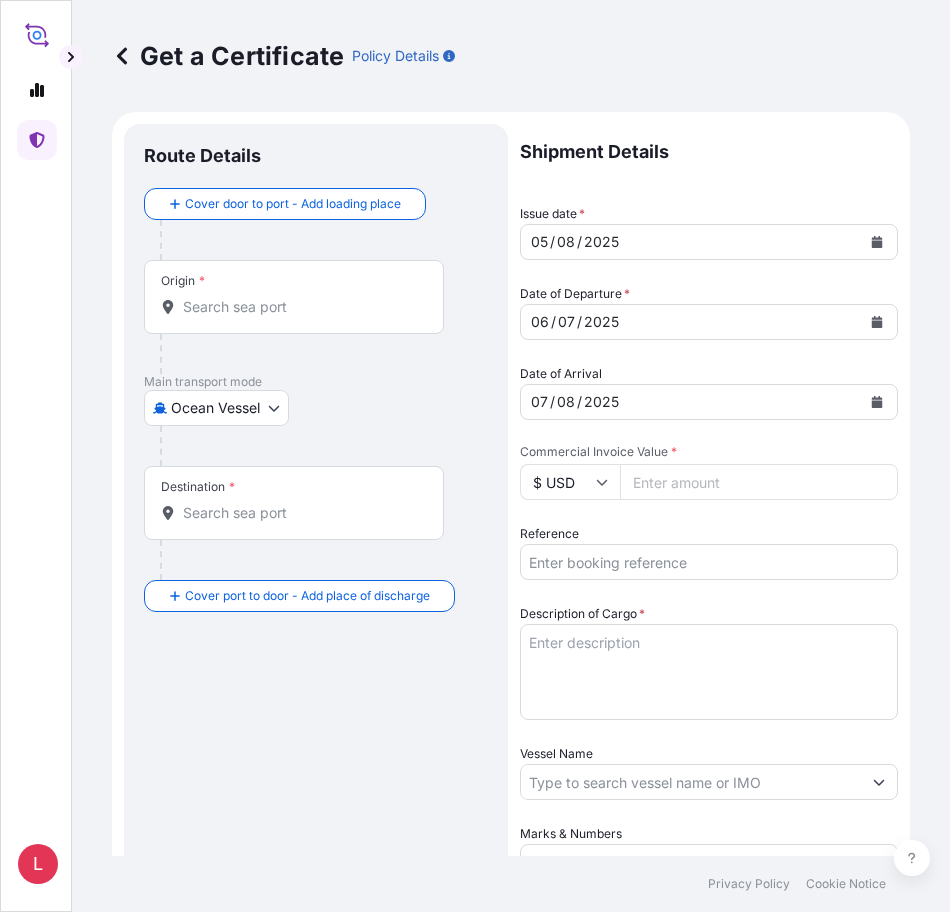 type on "[AMOUNT]" 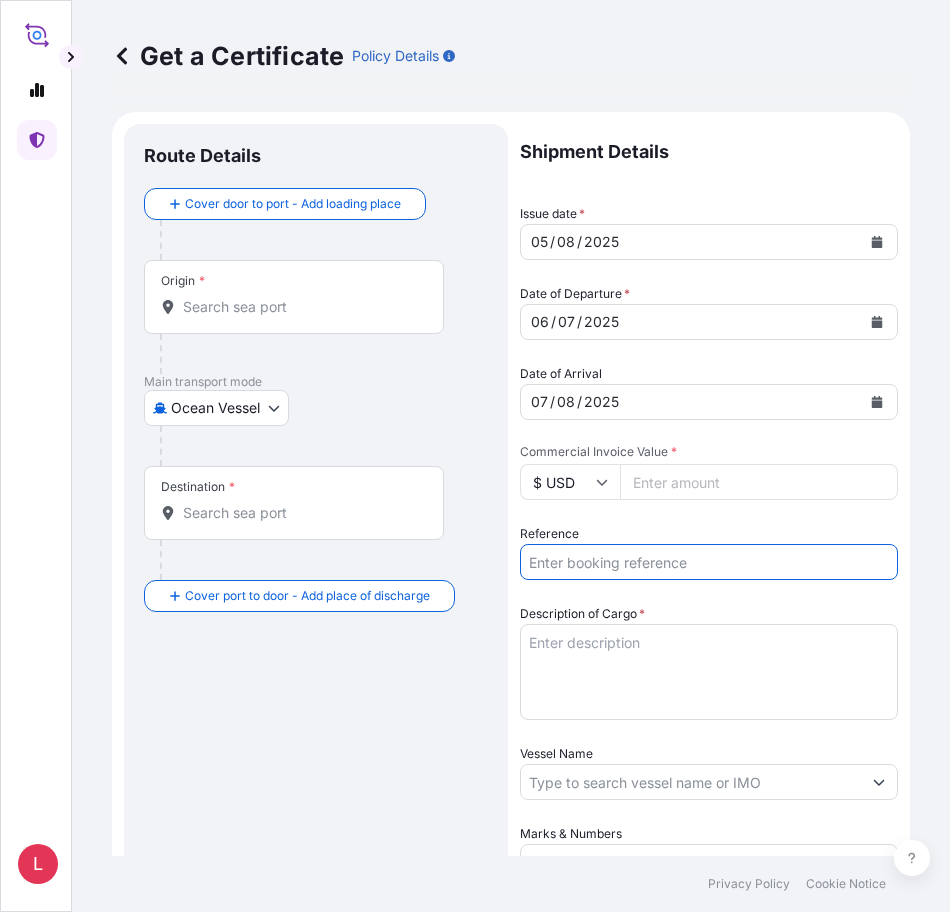 click on "Reference" at bounding box center (709, 562) 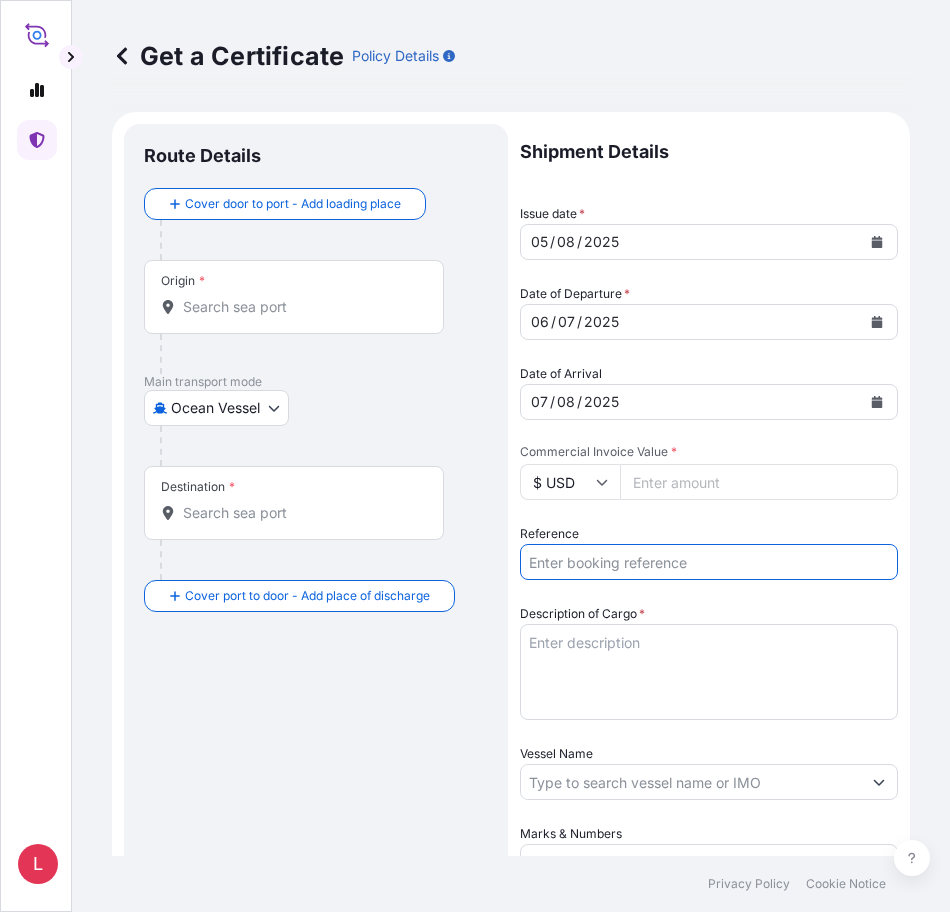 paste on "[PHONE]" 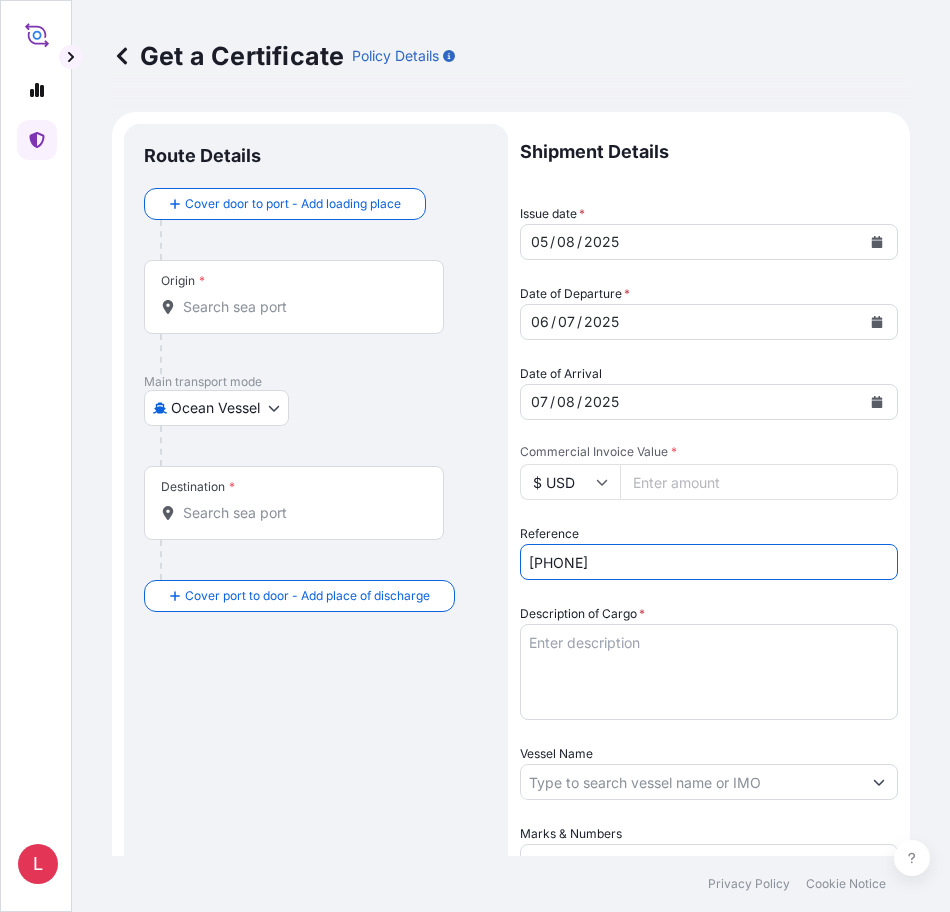type on "[PHONE]" 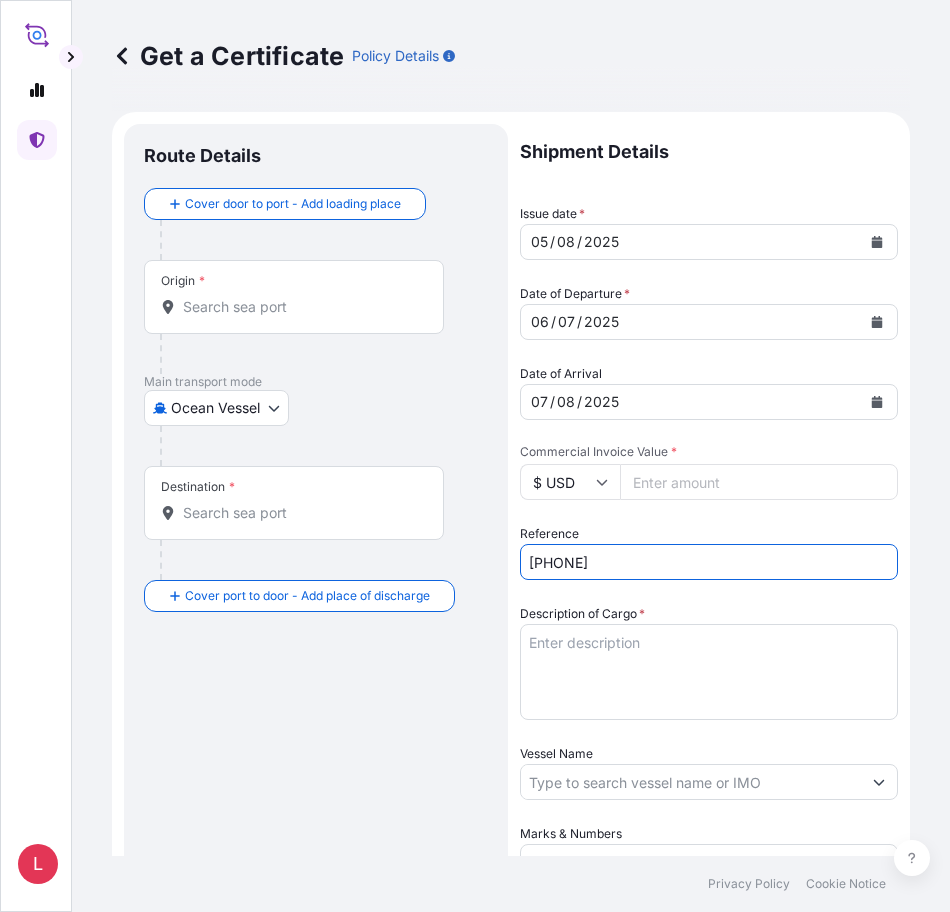 click on "Description of Cargo *" at bounding box center (709, 672) 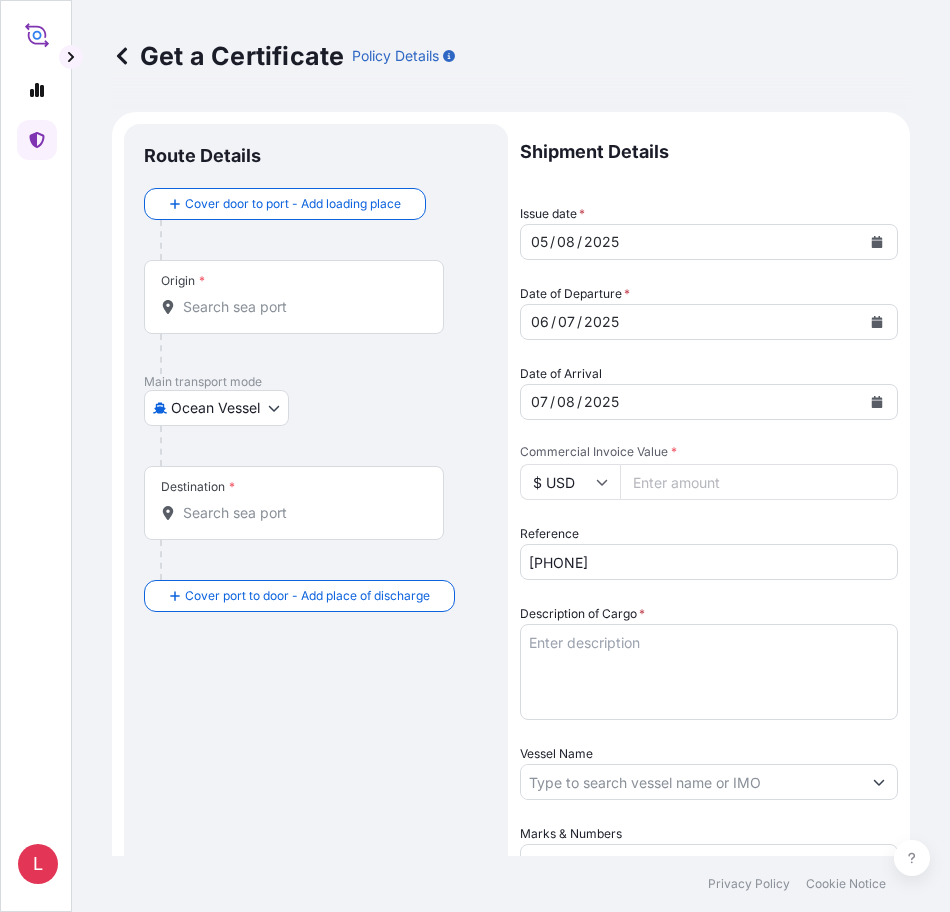 click on "Description of Cargo *" at bounding box center (709, 672) 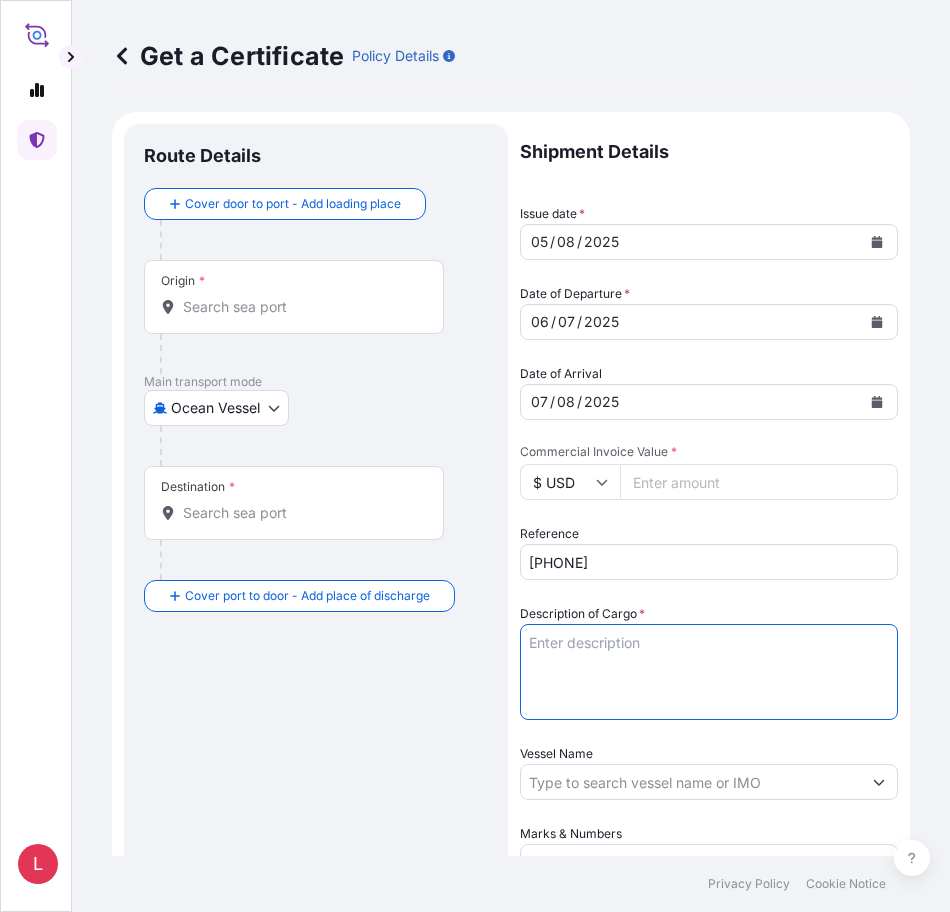 paste on "[CARGO_DESCRIPTION]
INSURANCE PREMIUM [CURRENCY] [AMOUNT]" 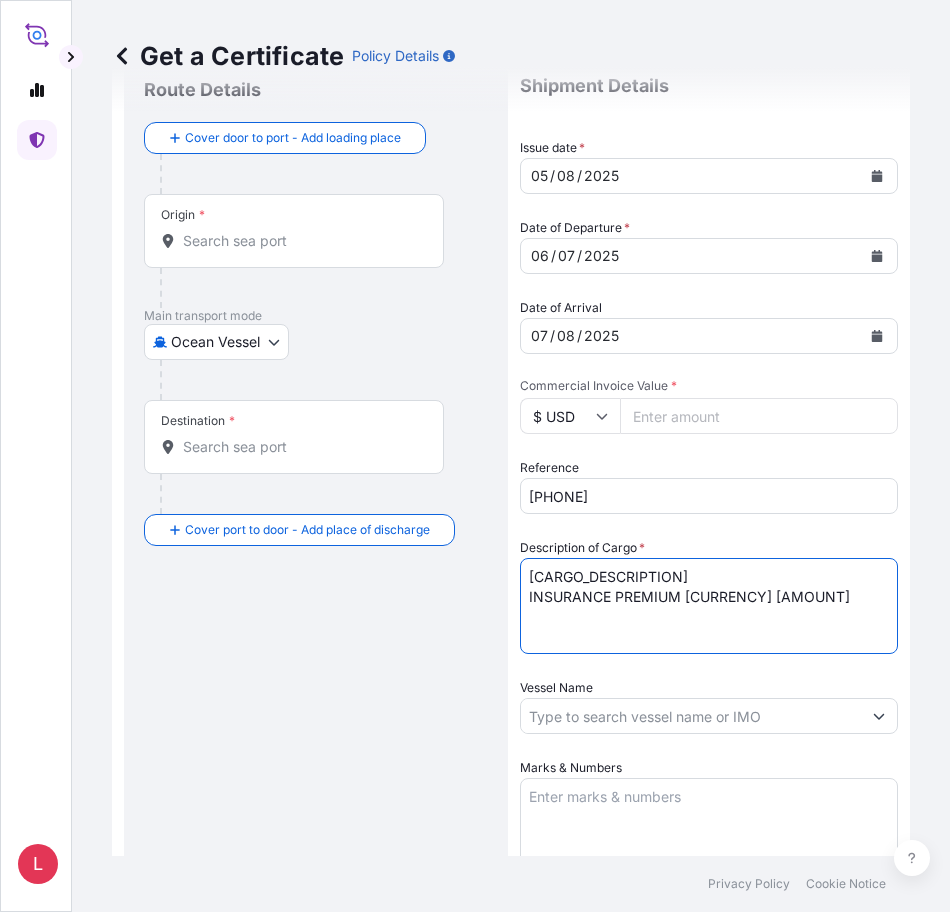 scroll, scrollTop: 100, scrollLeft: 0, axis: vertical 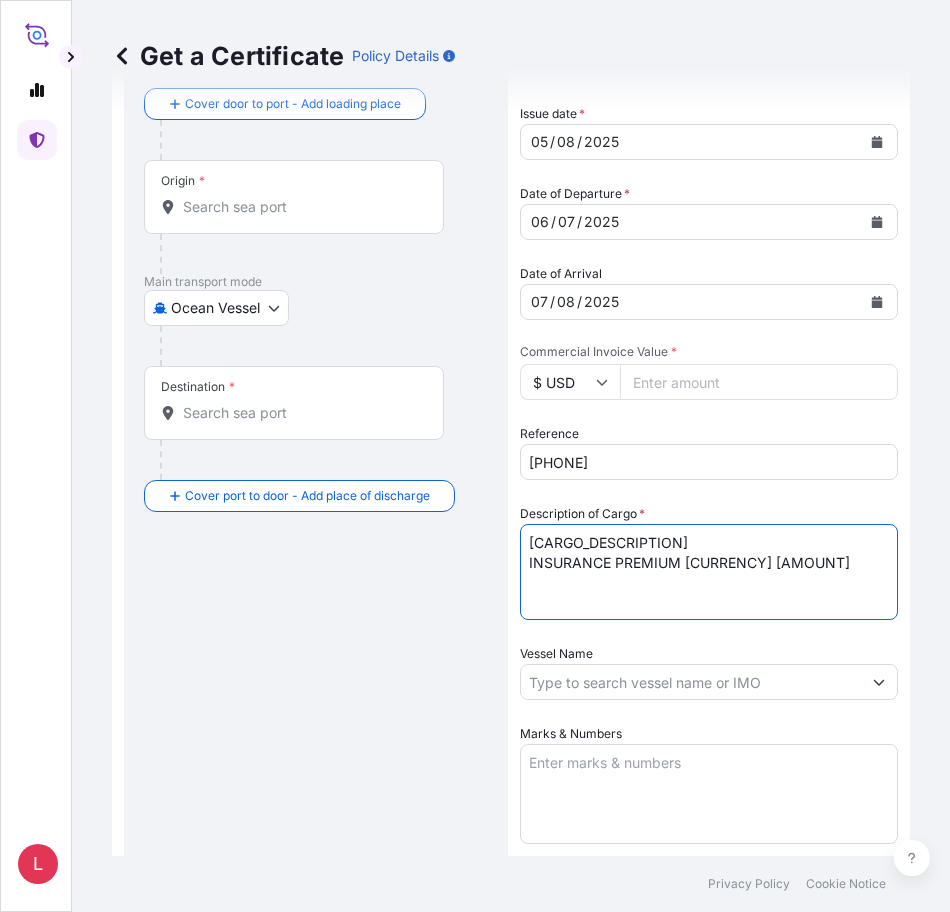 type on "[CARGO_DESCRIPTION]
INSURANCE PREMIUM [CURRENCY] [AMOUNT]" 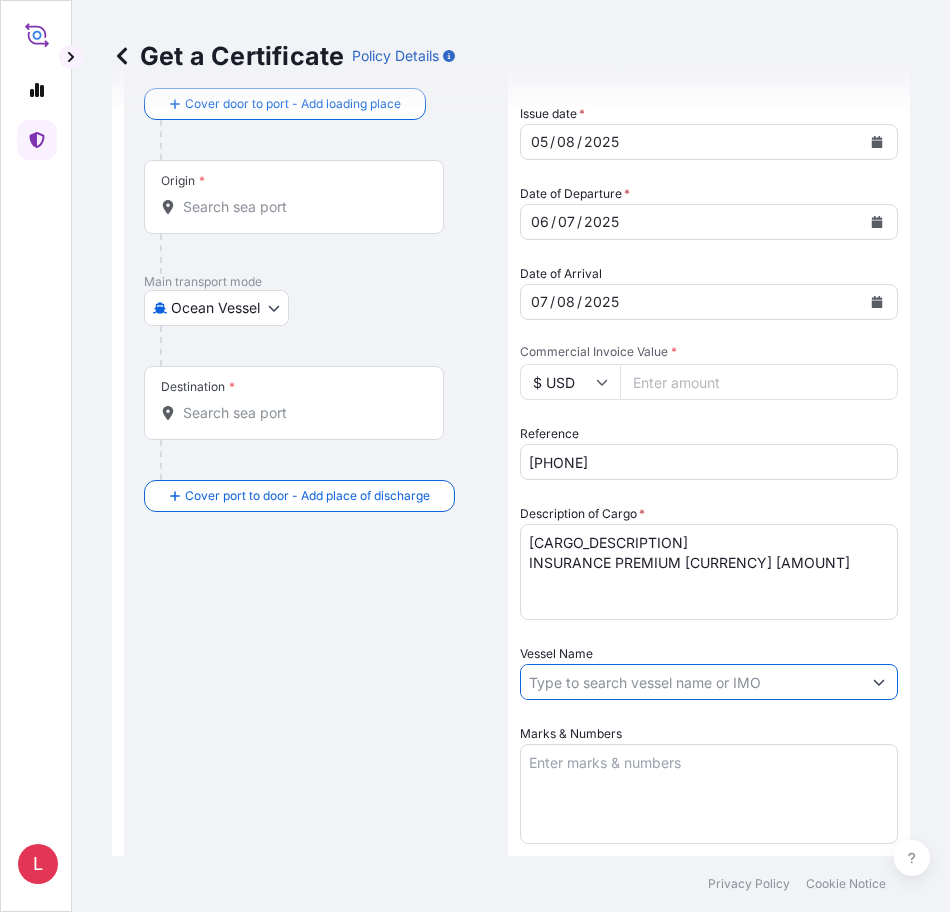 click on "Vessel Name" at bounding box center (691, 682) 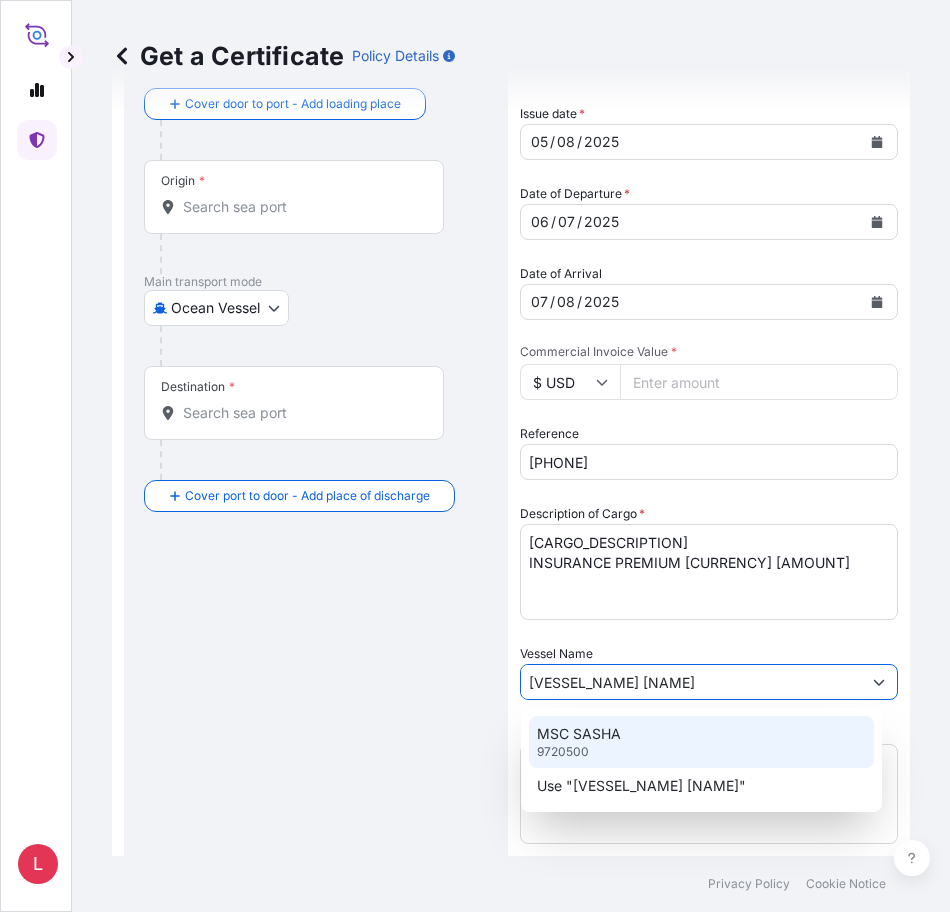 click on "MSC SASHA" at bounding box center [579, 734] 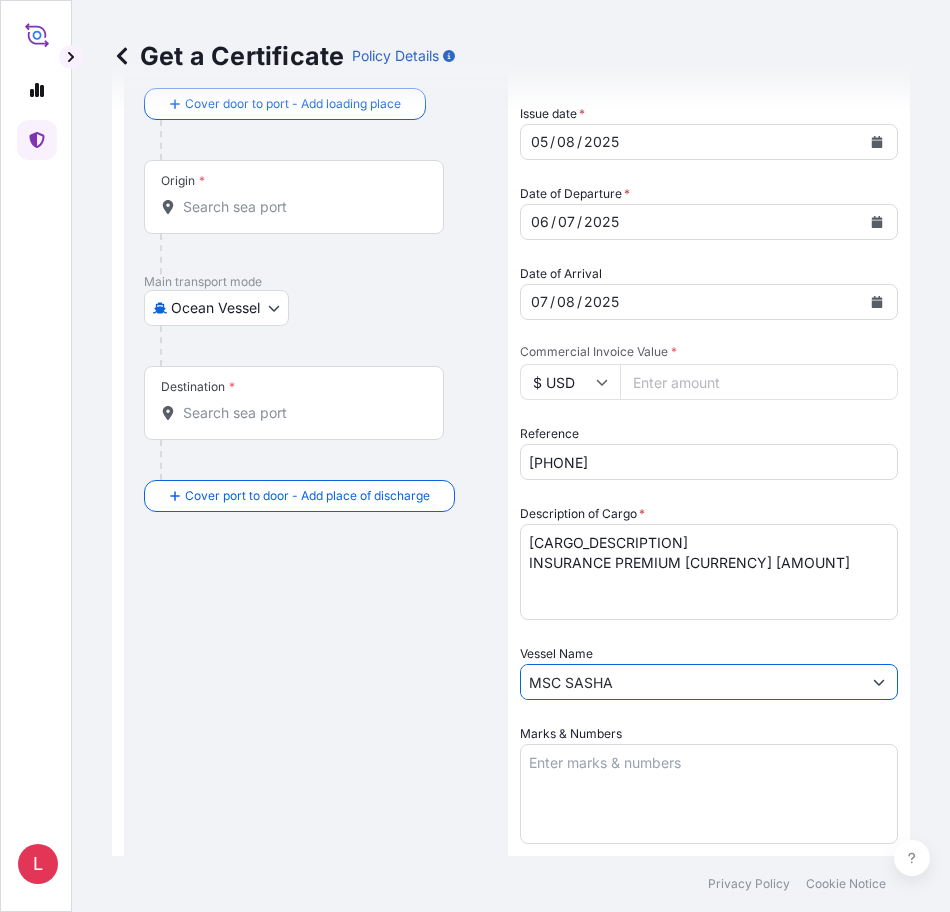 type on "MSC SASHA" 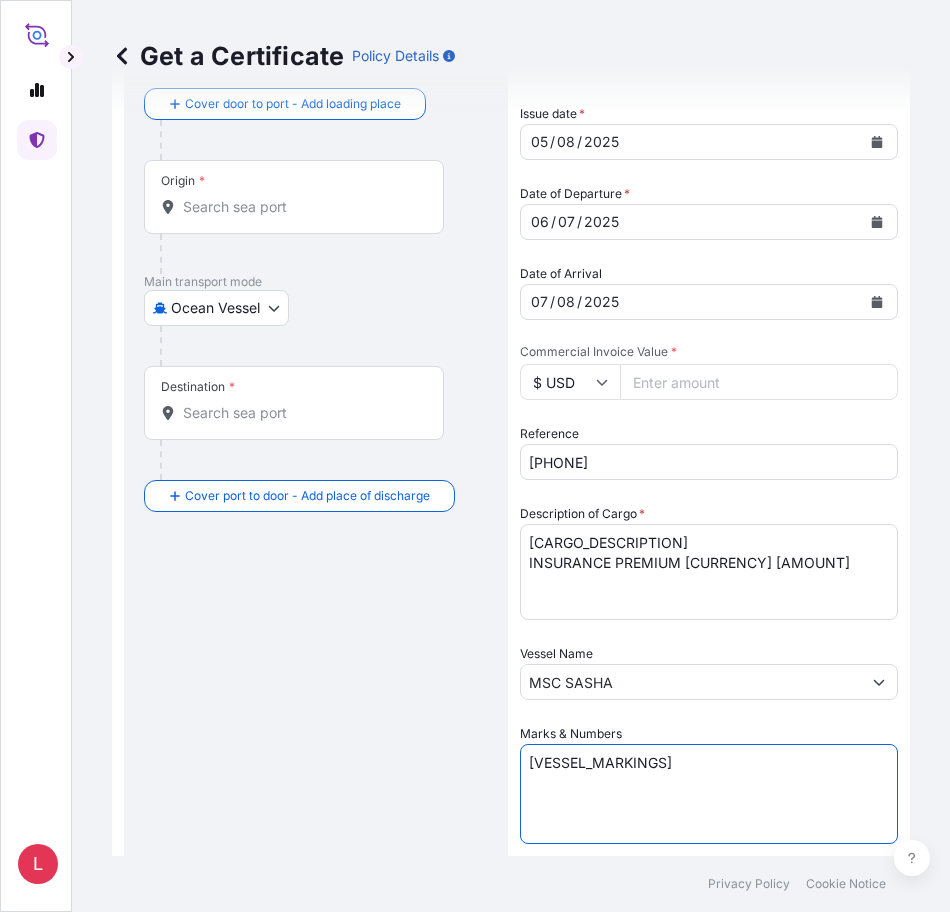 type on "[VESSEL_MARKINGS]" 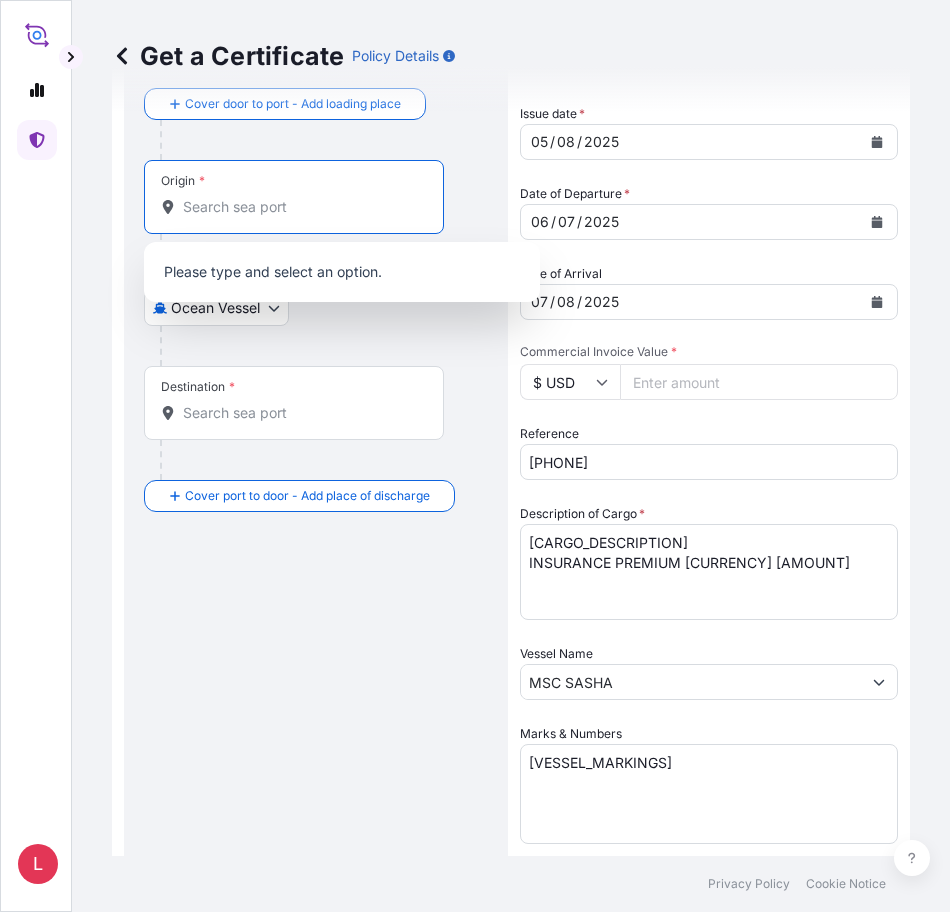 click on "Origin *" at bounding box center [301, 207] 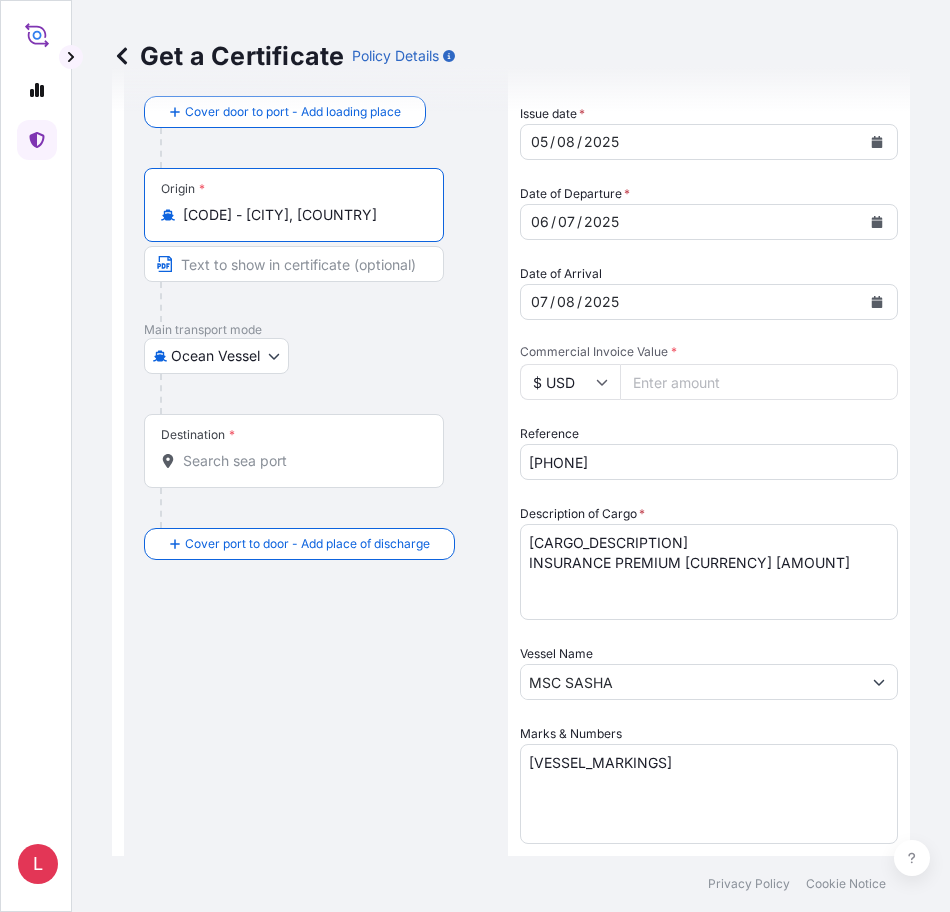 type on "[CODE] - [CITY], [COUNTRY]" 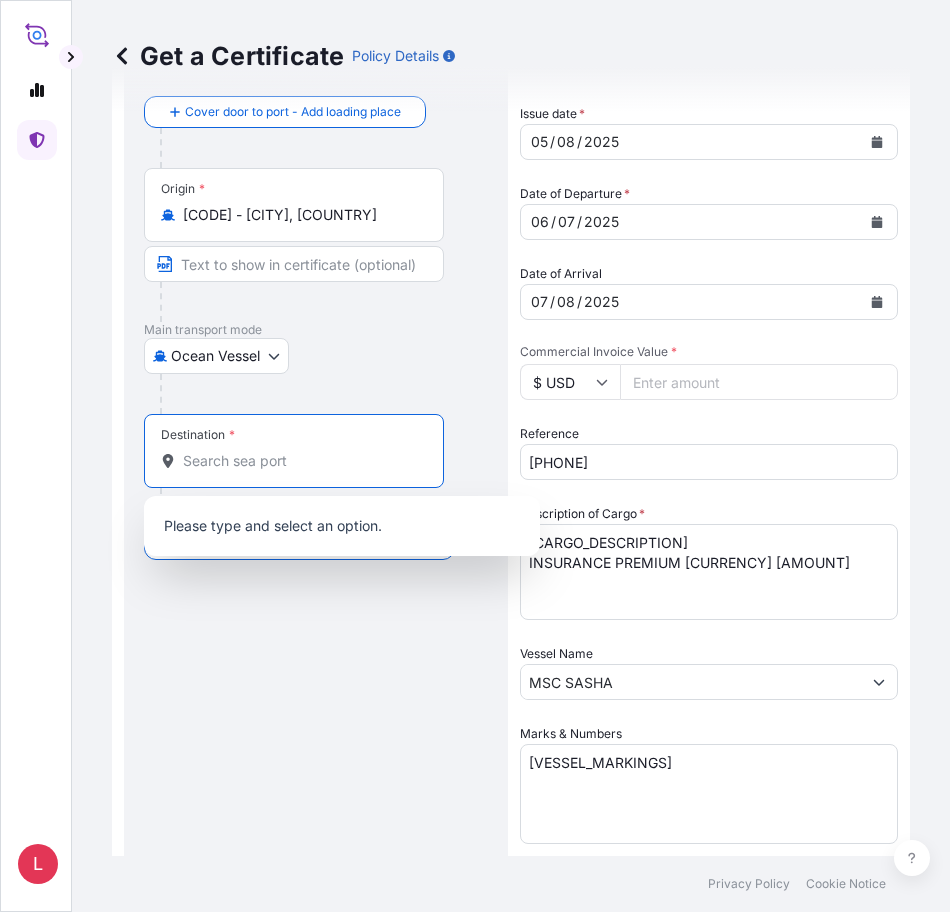 click on "Destination *" at bounding box center (301, 461) 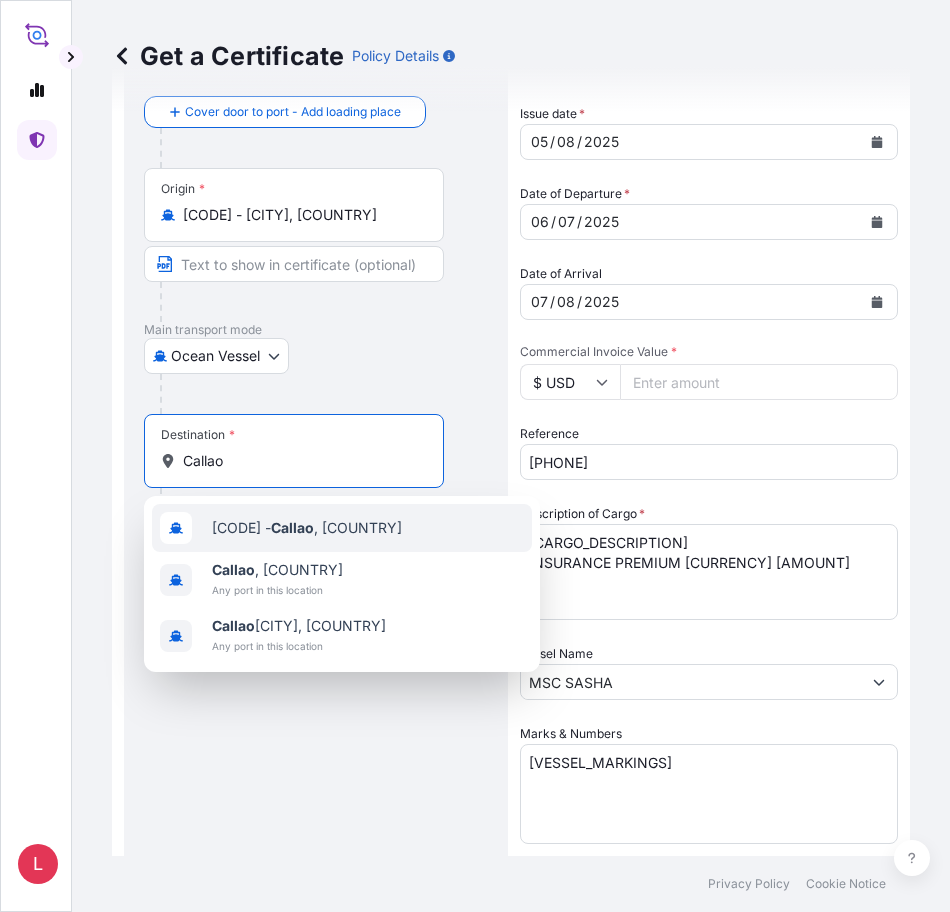 click on "[CODE] - [CITY], [COUNTRY]" at bounding box center (307, 528) 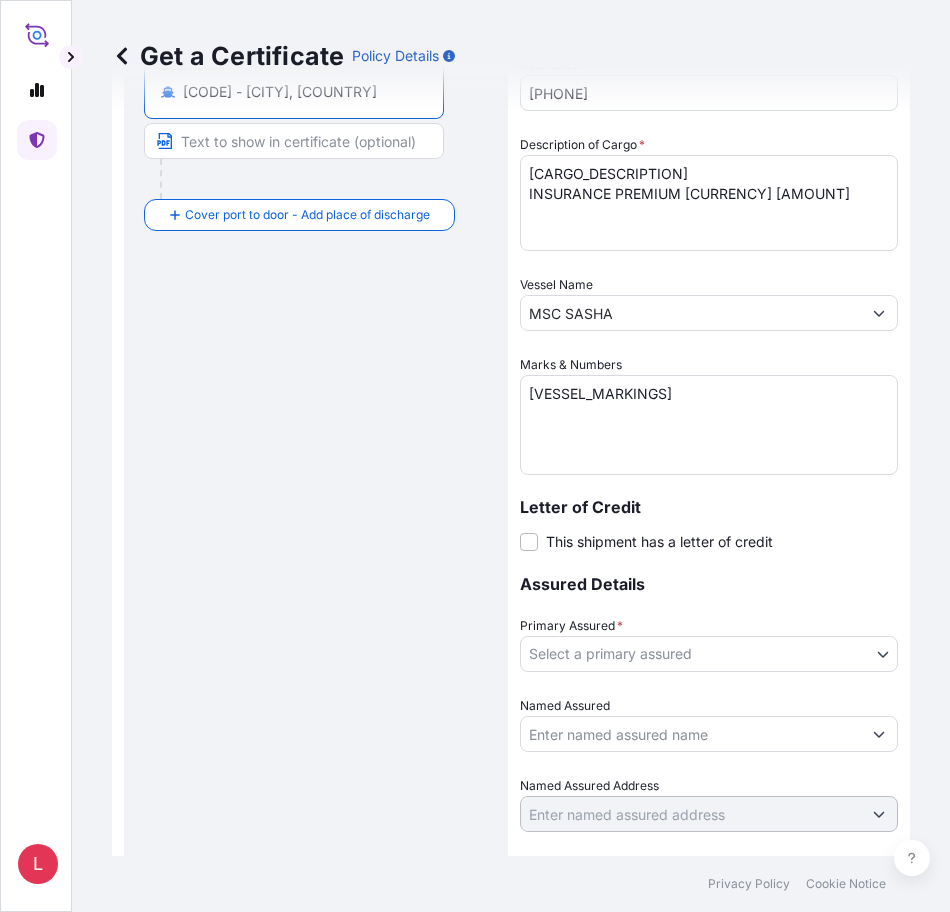 scroll, scrollTop: 500, scrollLeft: 0, axis: vertical 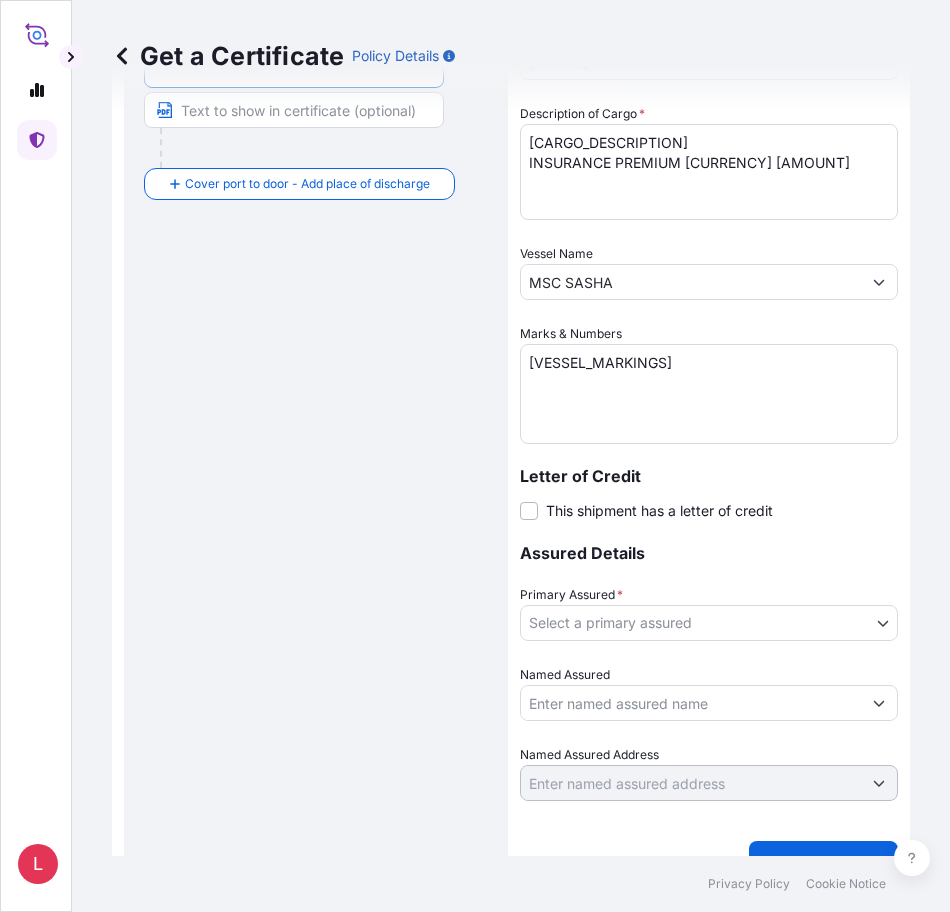 type on "[CODE] - [CITY], [COUNTRY]" 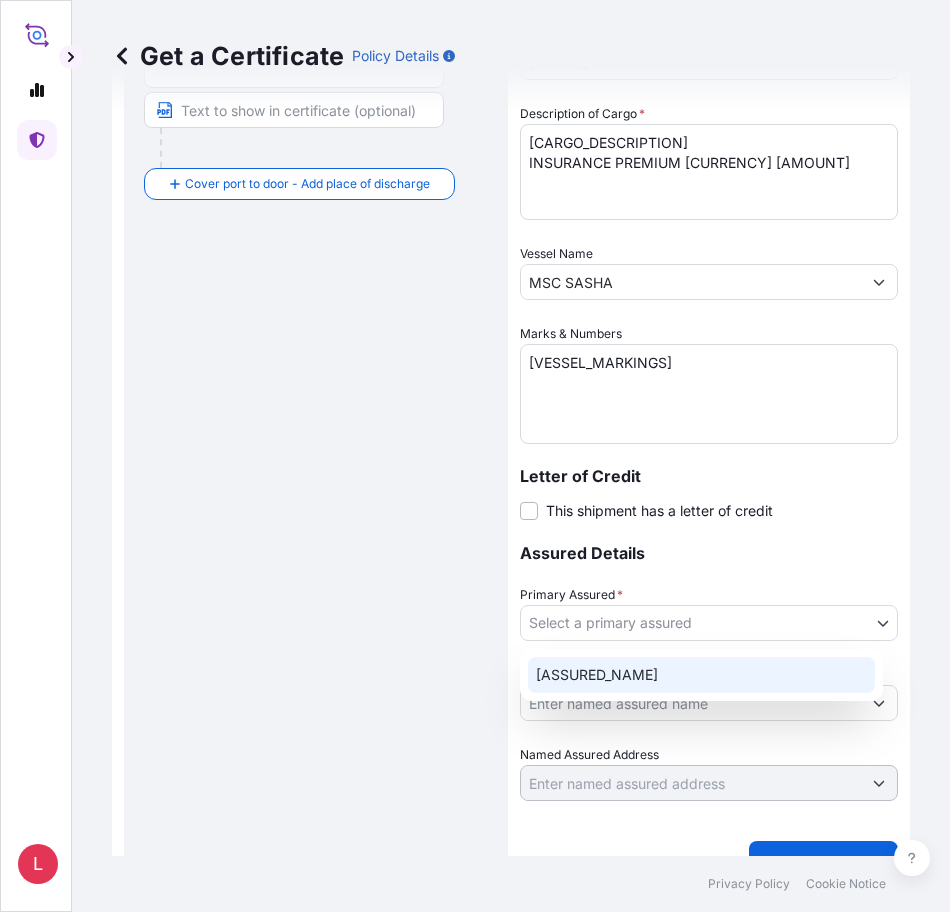 click on "[ASSURED_NAME]" at bounding box center [701, 675] 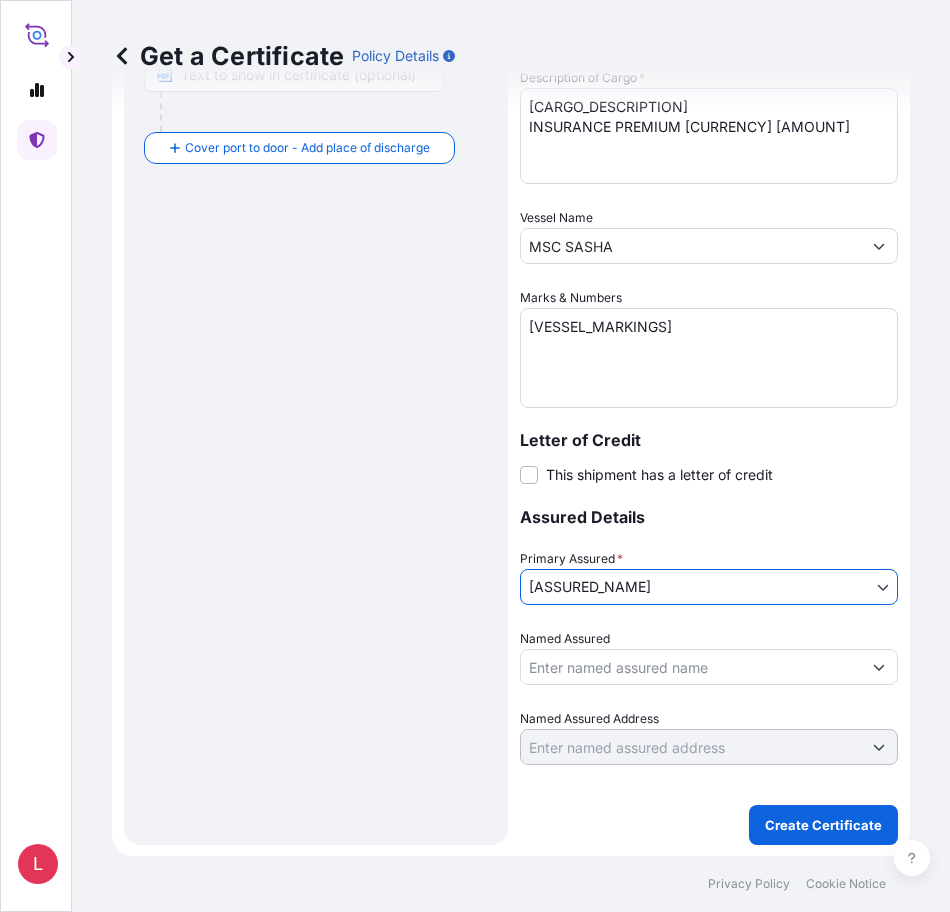 scroll, scrollTop: 537, scrollLeft: 0, axis: vertical 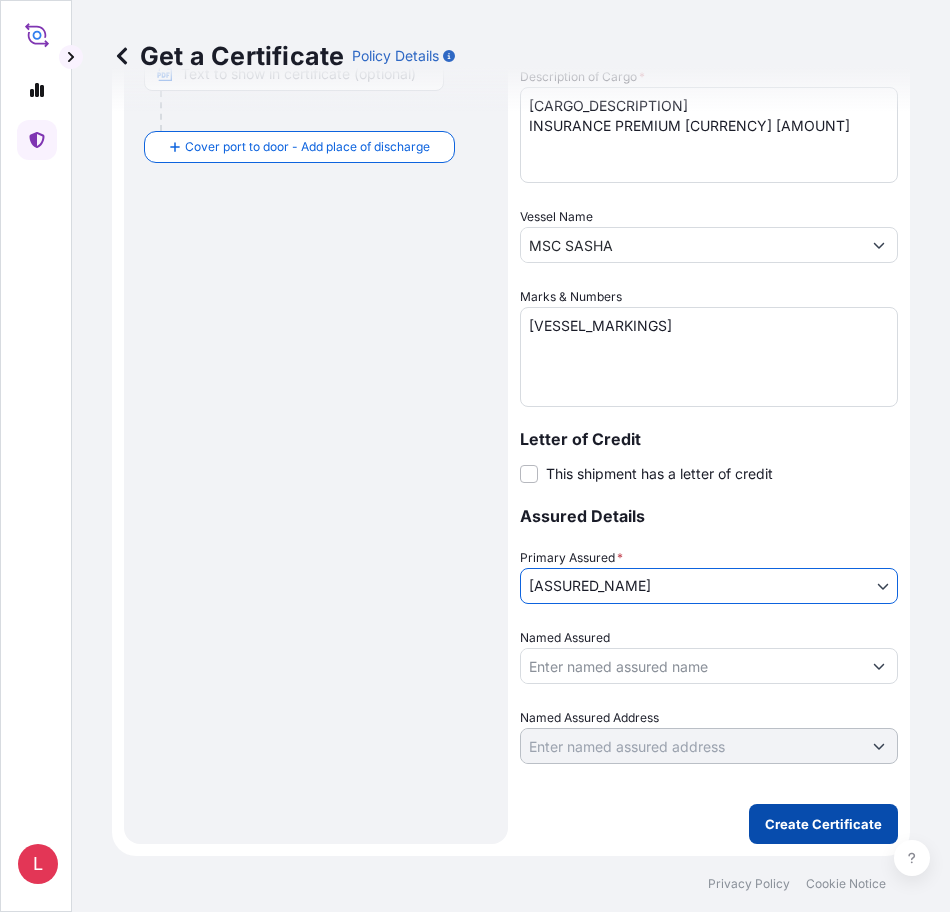 click on "Create Certificate" at bounding box center (823, 824) 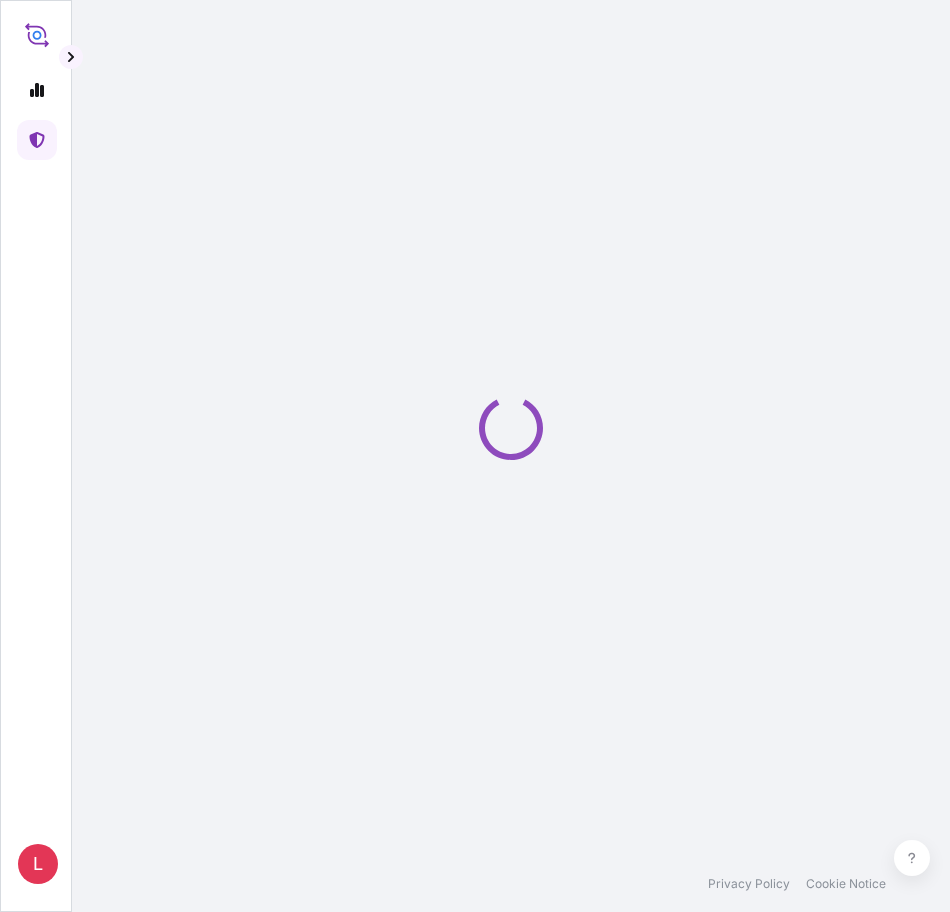 scroll, scrollTop: 0, scrollLeft: 0, axis: both 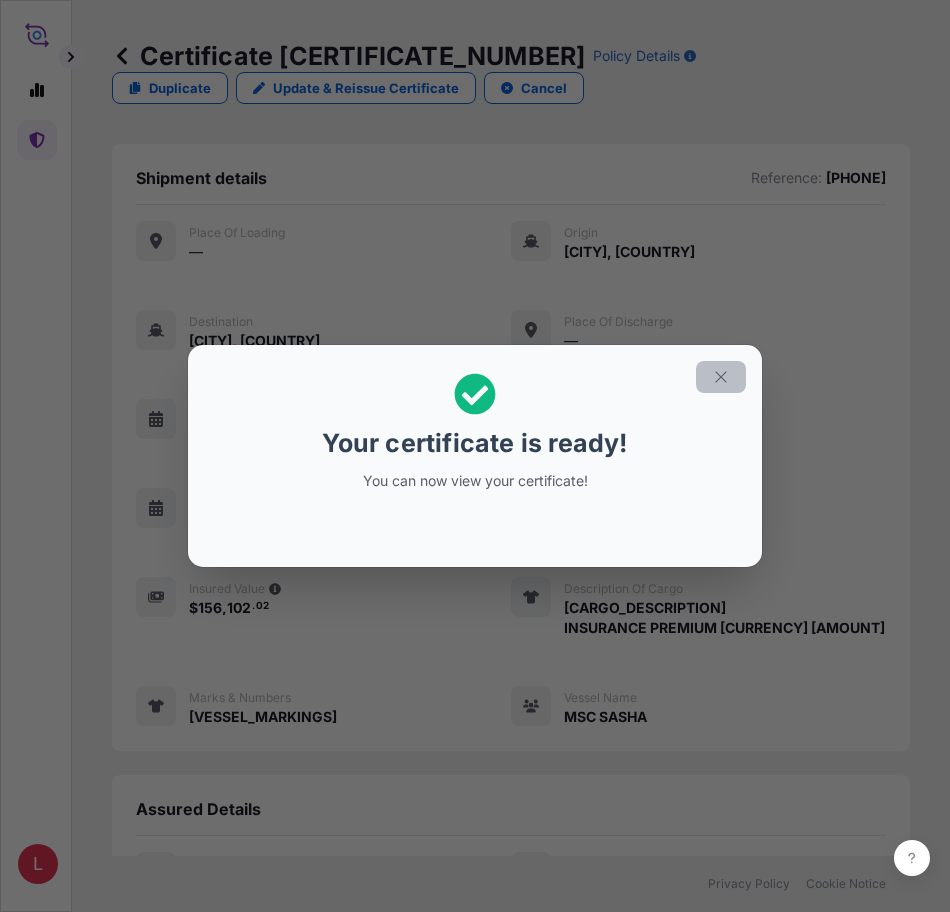 click 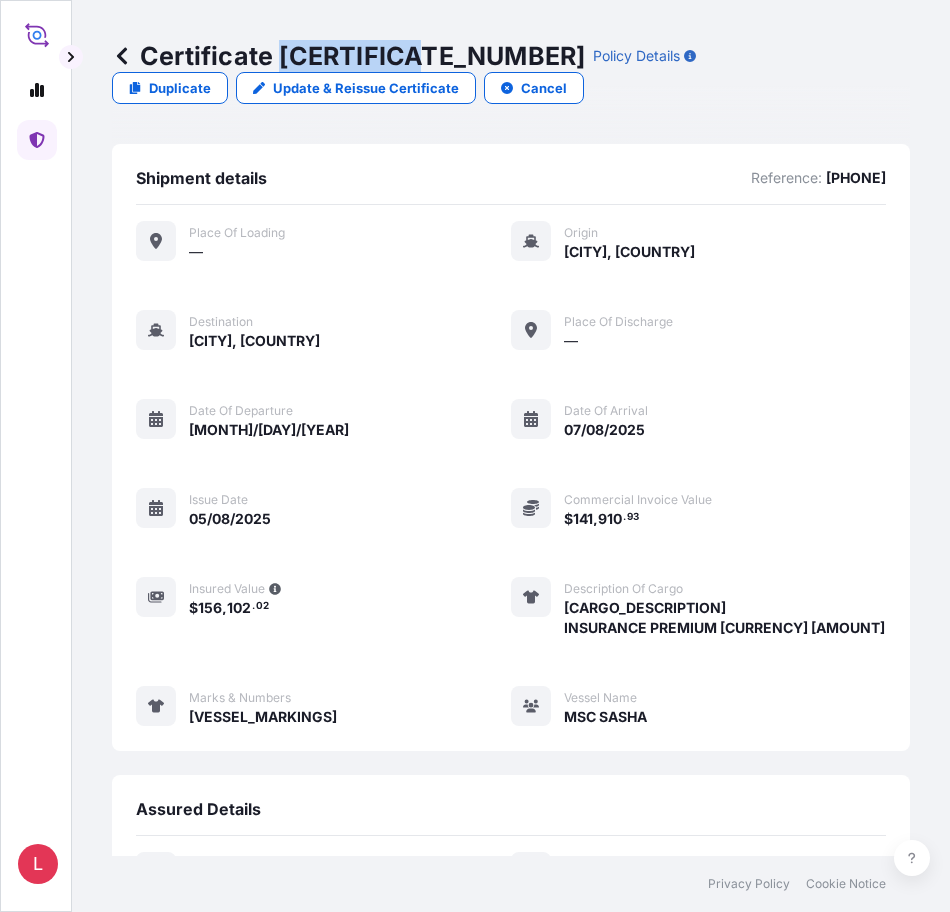 drag, startPoint x: 284, startPoint y: 53, endPoint x: 414, endPoint y: 62, distance: 130.31117 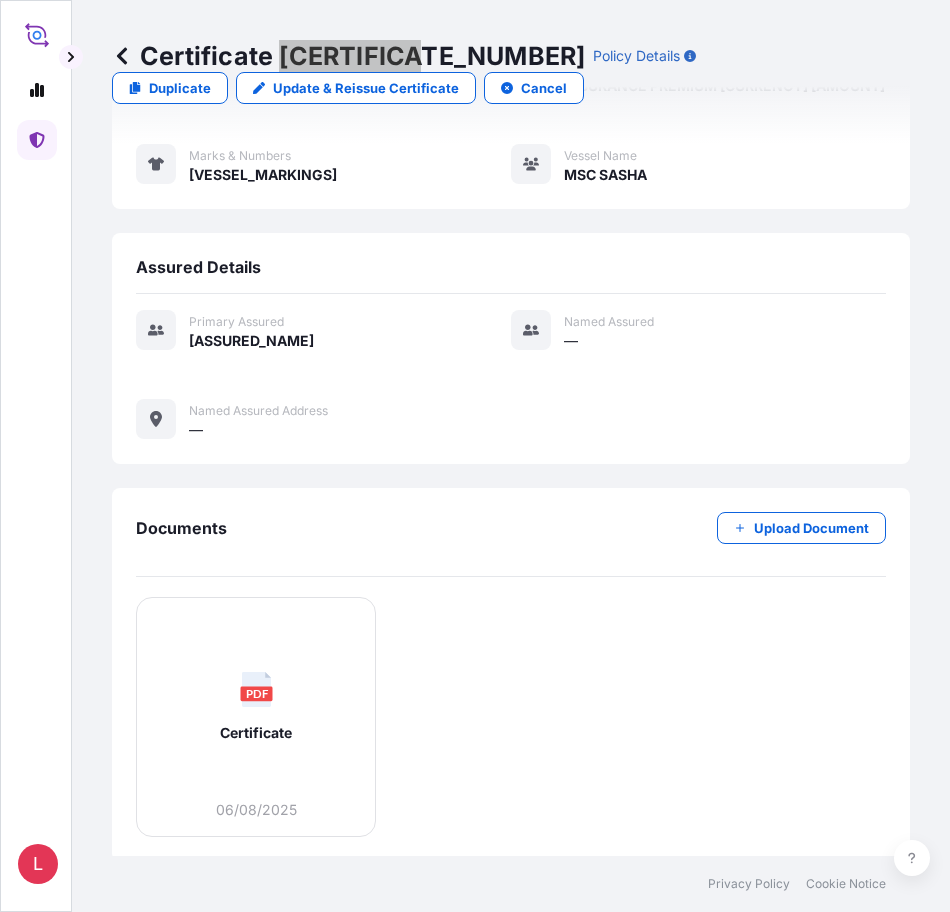 scroll, scrollTop: 547, scrollLeft: 0, axis: vertical 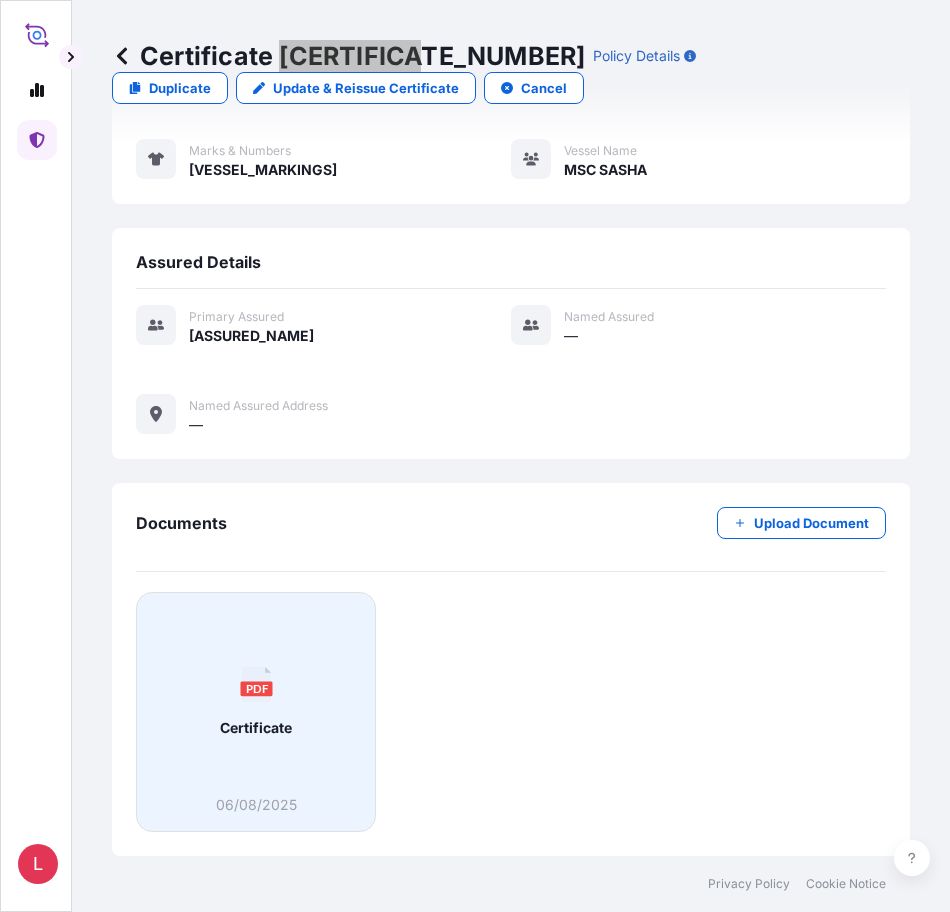 click on "PDF Certificate" at bounding box center (256, 702) 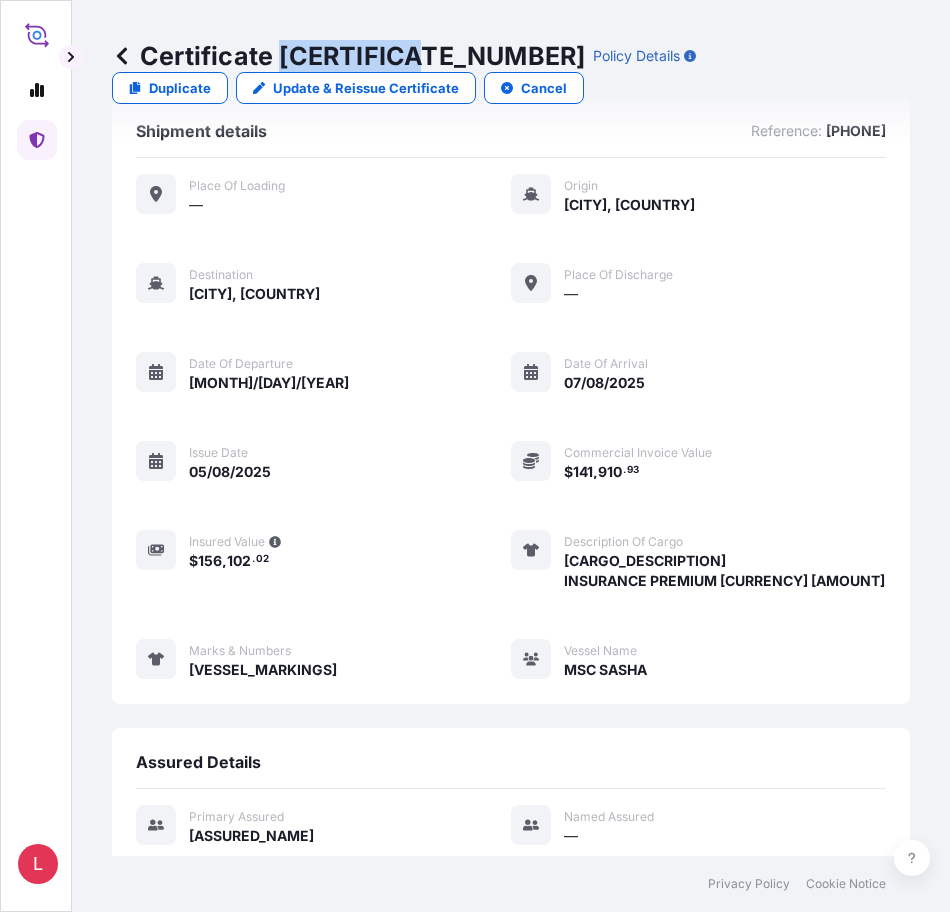 scroll, scrollTop: 0, scrollLeft: 0, axis: both 